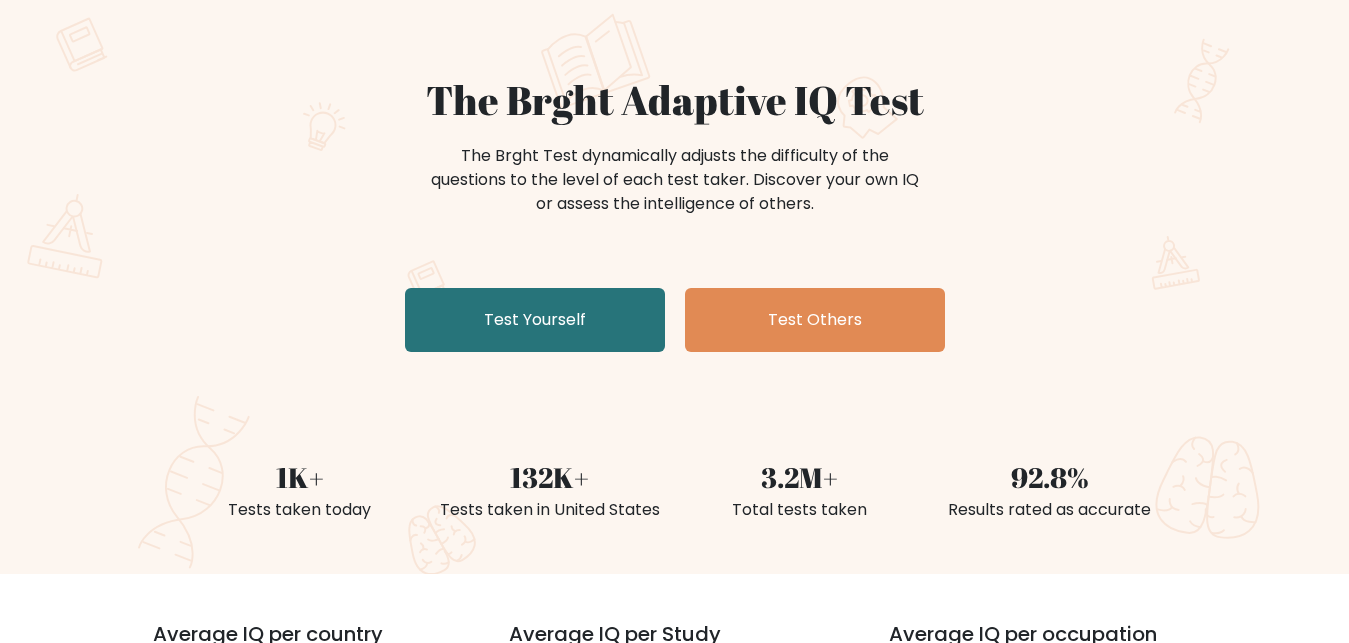 scroll, scrollTop: 129, scrollLeft: 0, axis: vertical 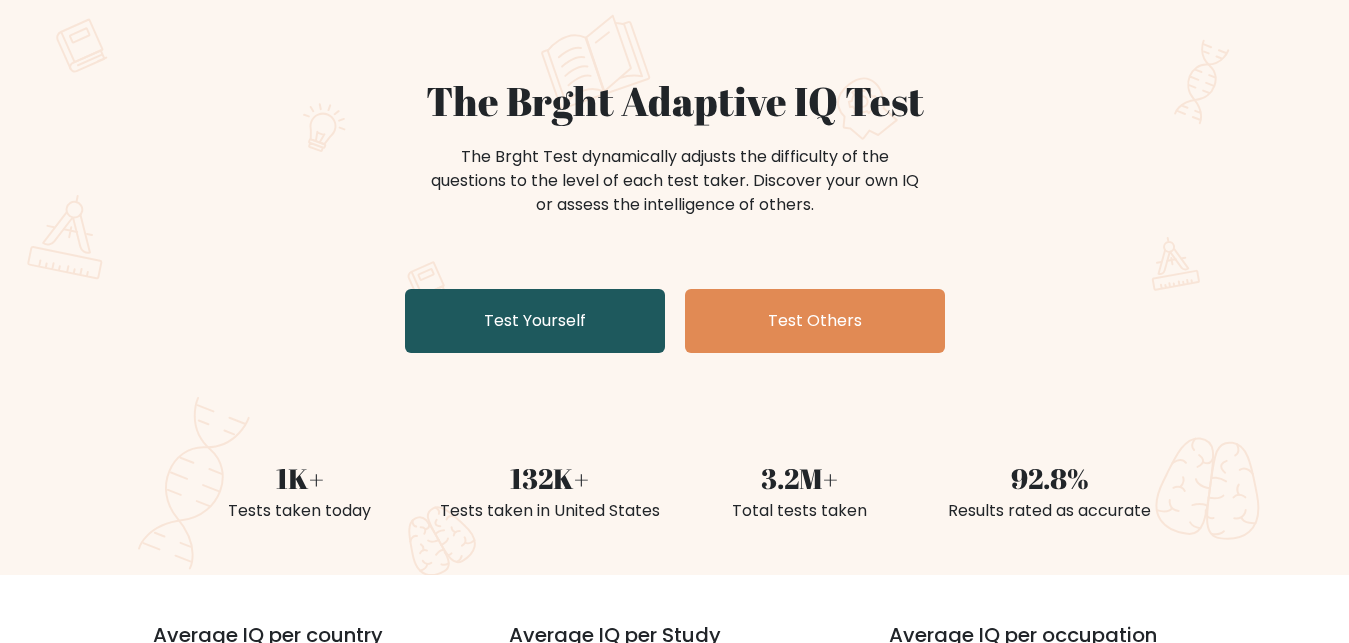 click on "Test Yourself" at bounding box center (535, 321) 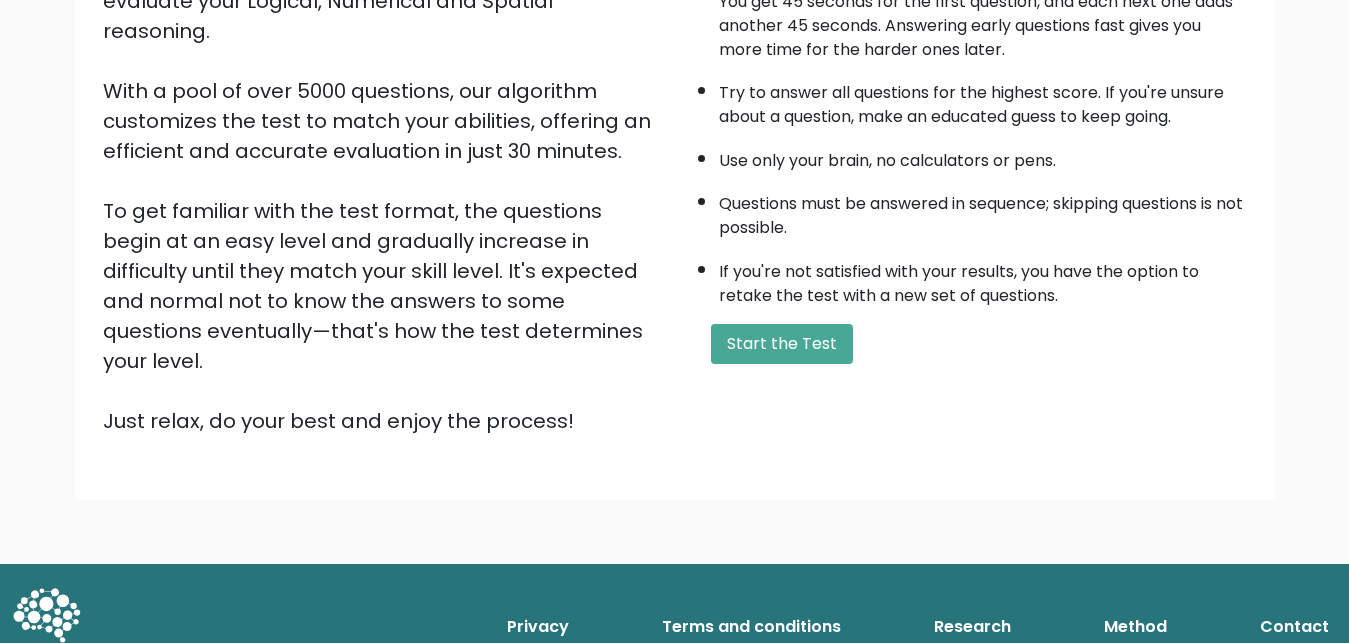 scroll, scrollTop: 291, scrollLeft: 0, axis: vertical 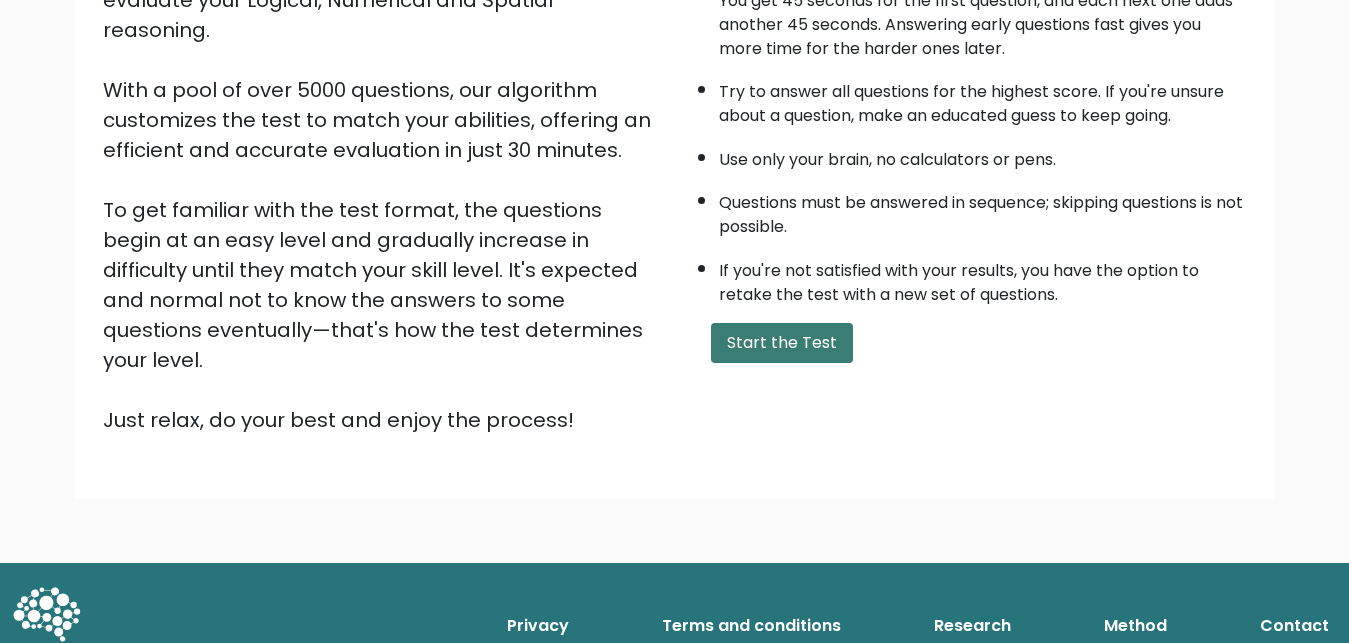 click on "Start the Test" at bounding box center [782, 343] 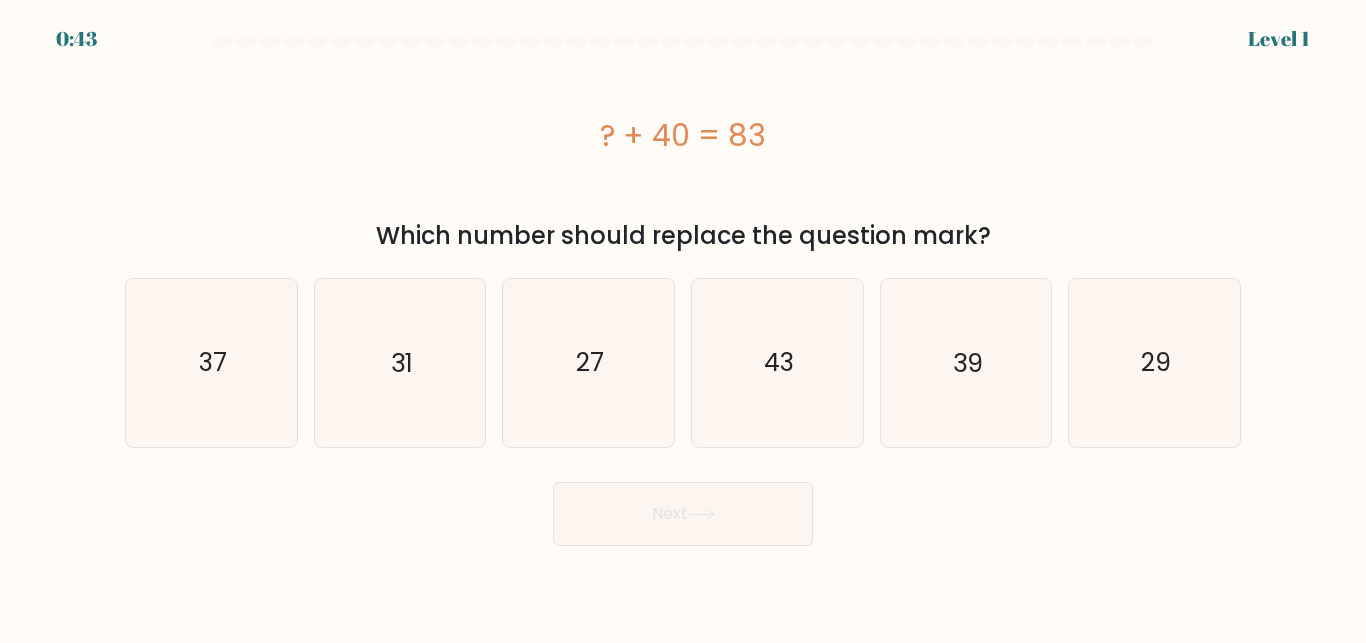 scroll, scrollTop: 0, scrollLeft: 0, axis: both 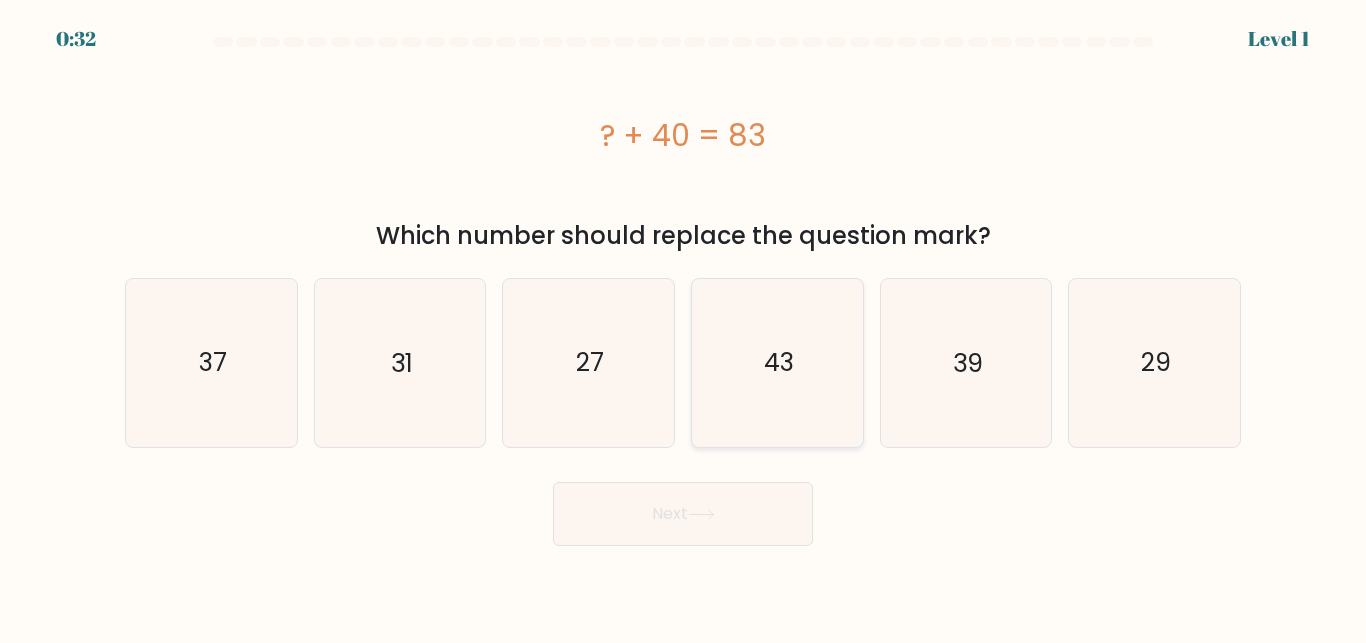 click on "43" 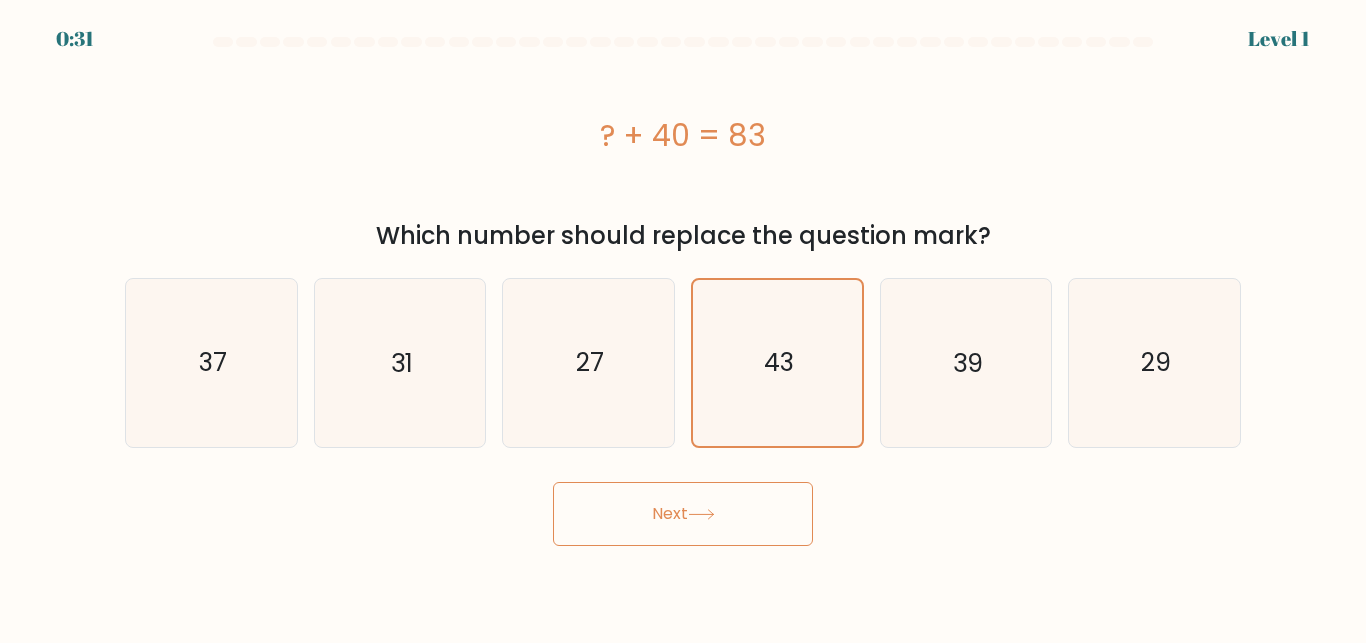 click on "Next" at bounding box center (683, 514) 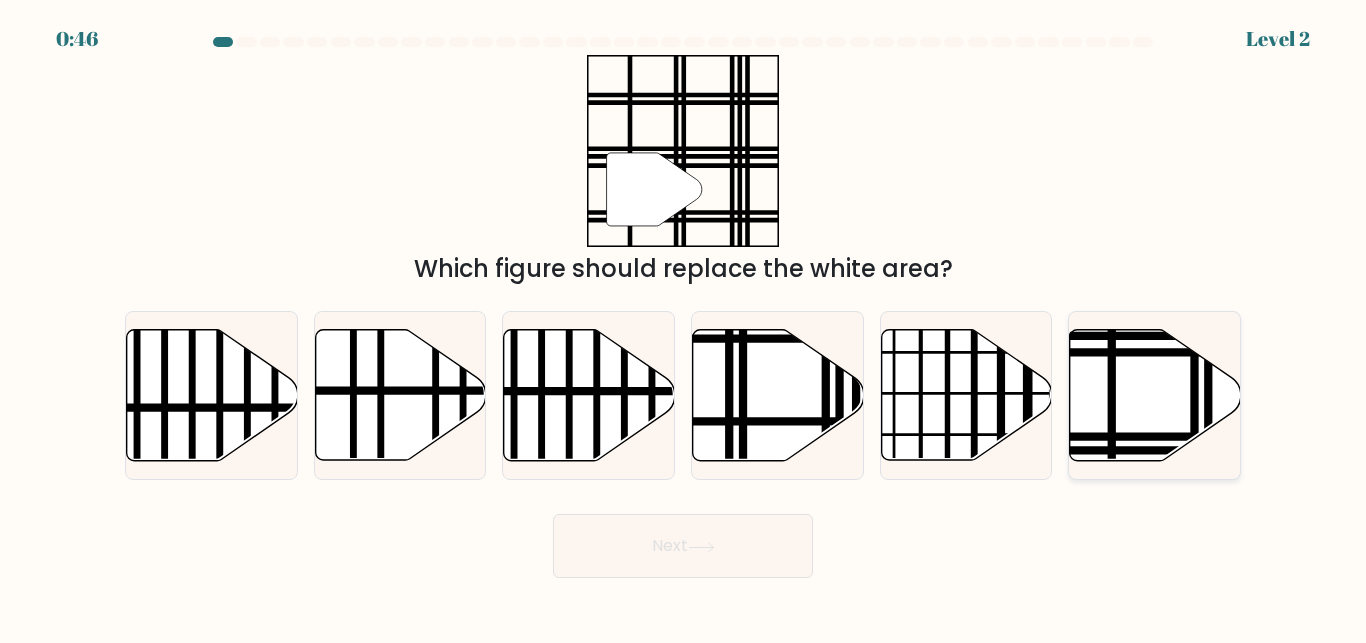 click 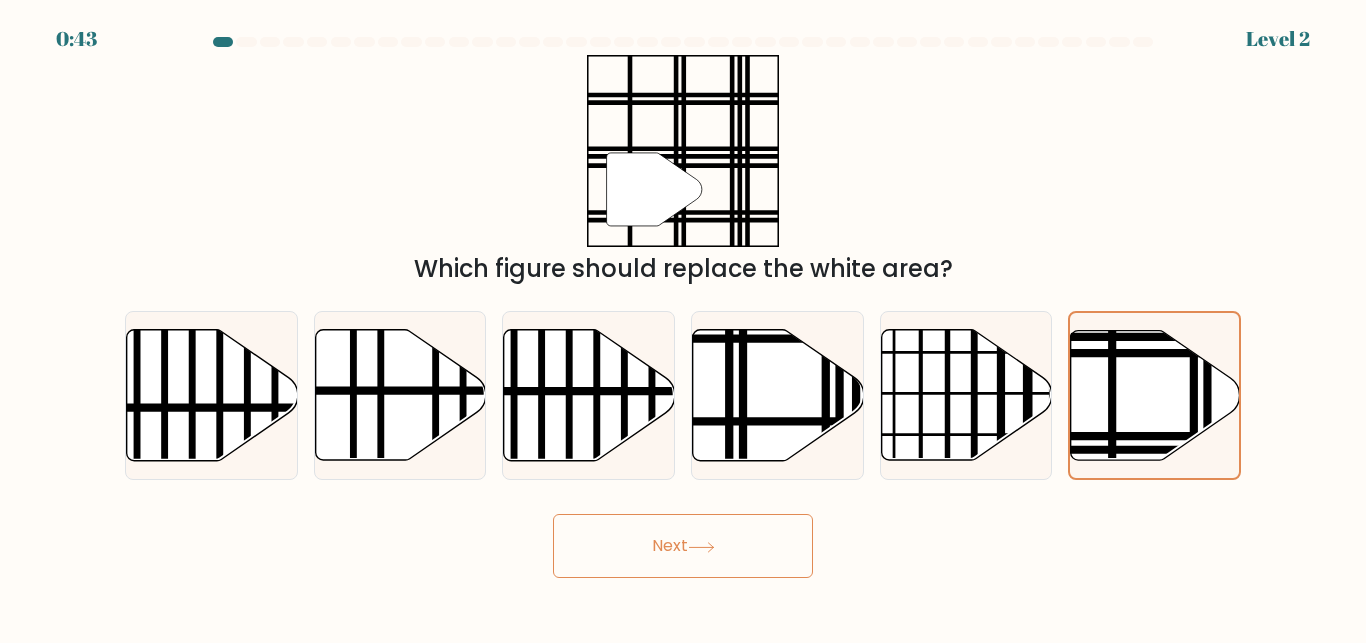click on "Next" at bounding box center [683, 546] 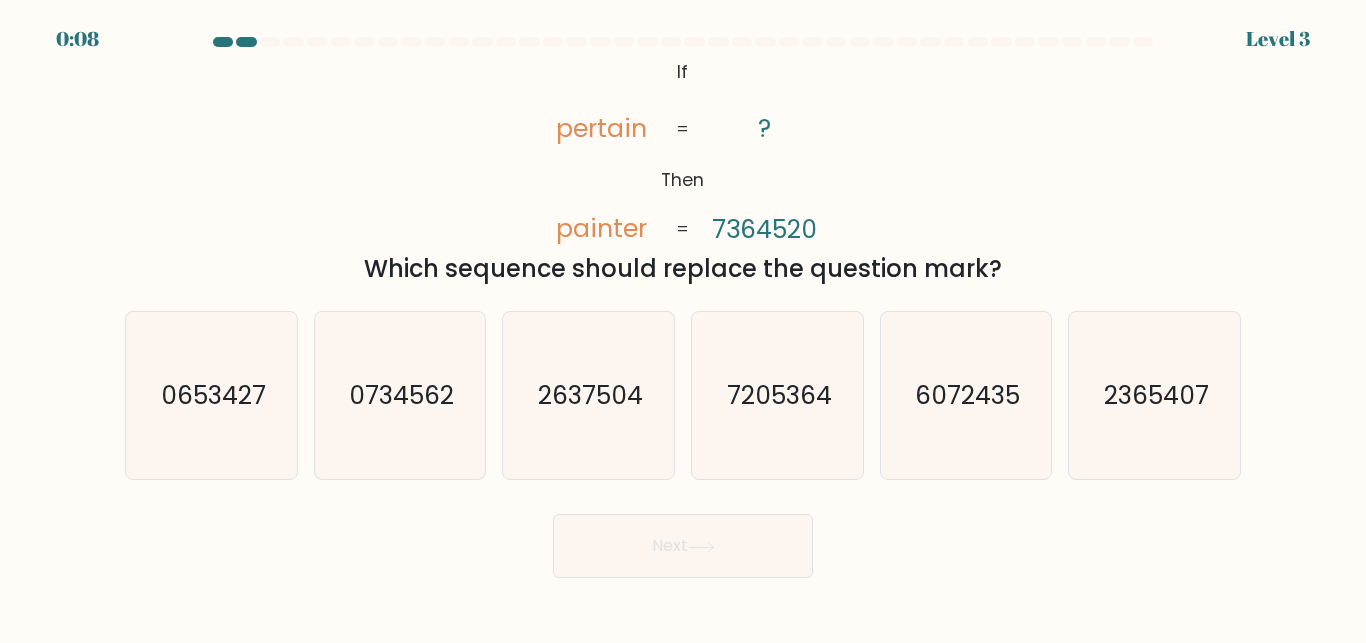 scroll, scrollTop: 0, scrollLeft: 0, axis: both 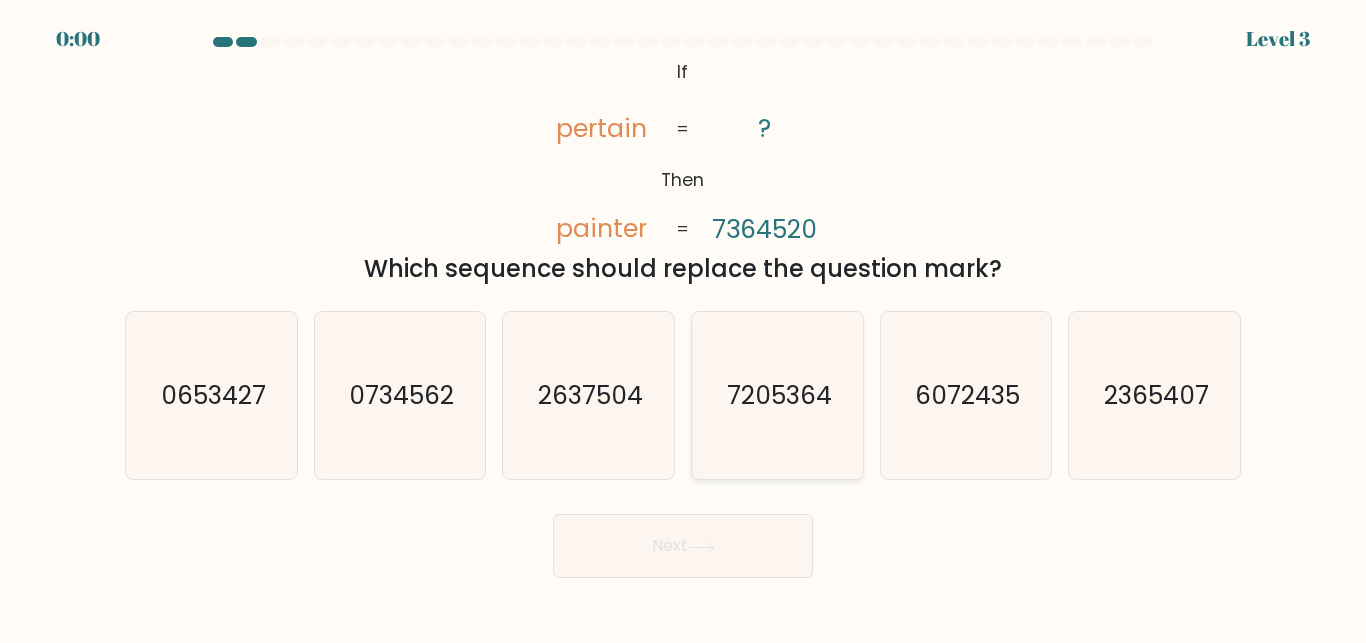 click on "7205364" 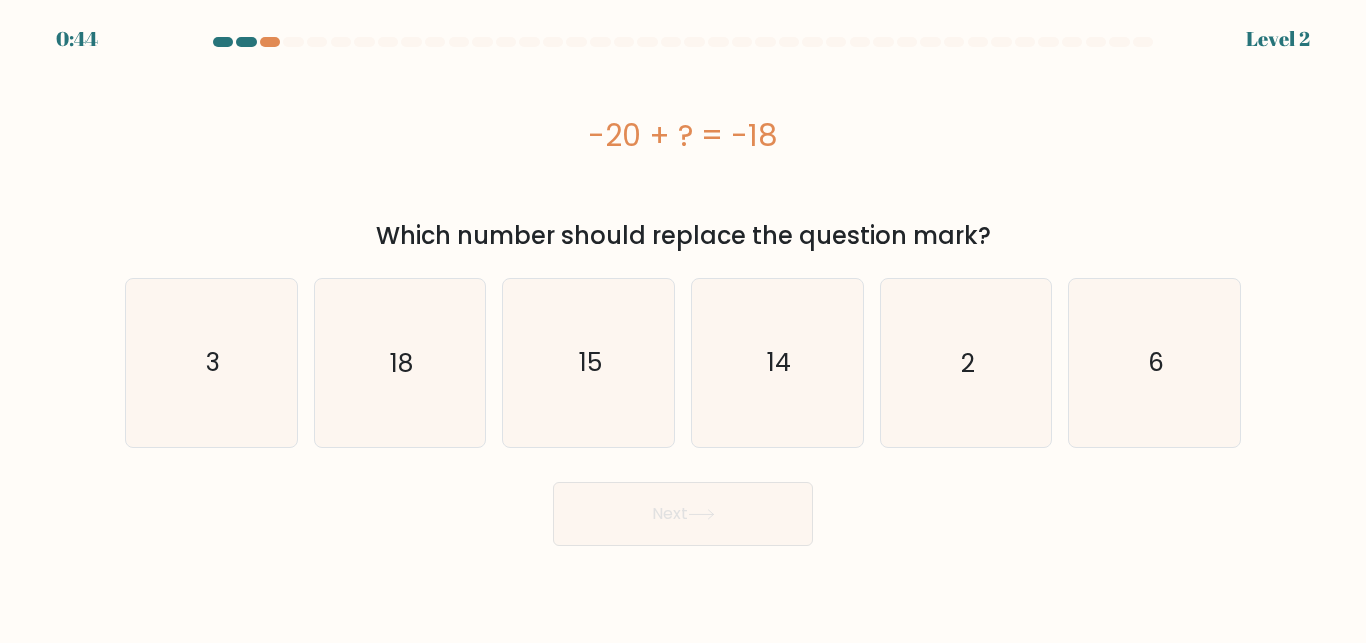 scroll, scrollTop: 0, scrollLeft: 0, axis: both 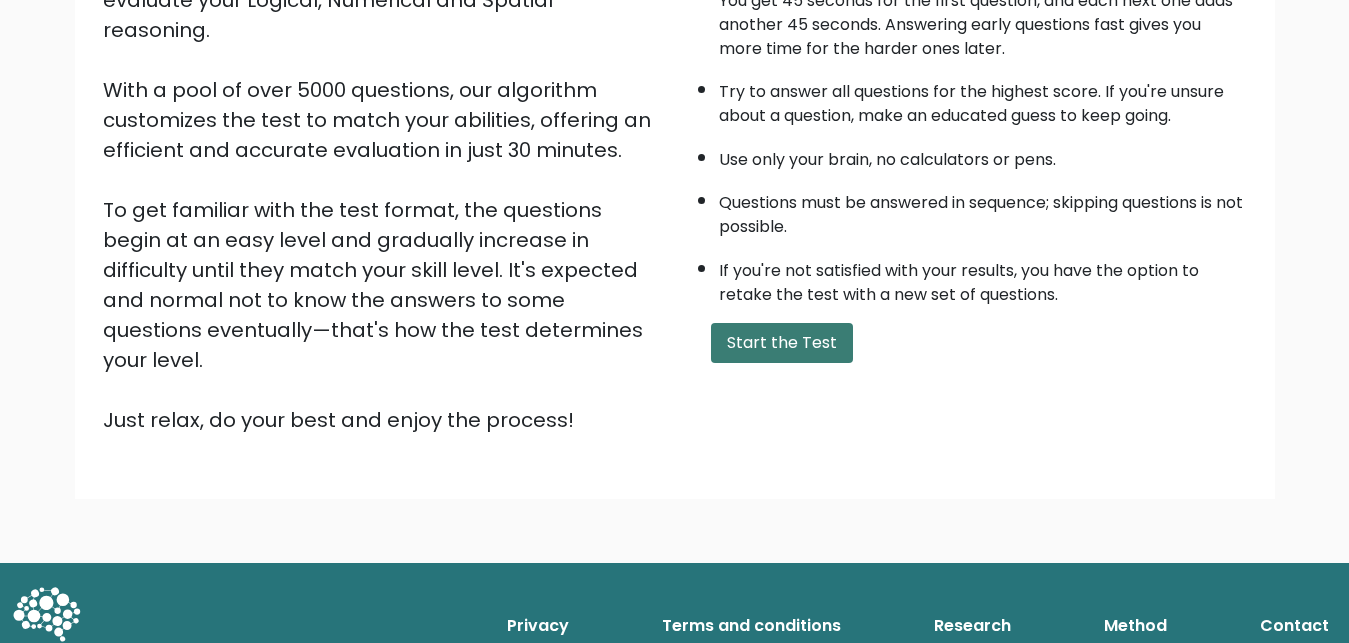 click on "Start the Test" at bounding box center [782, 343] 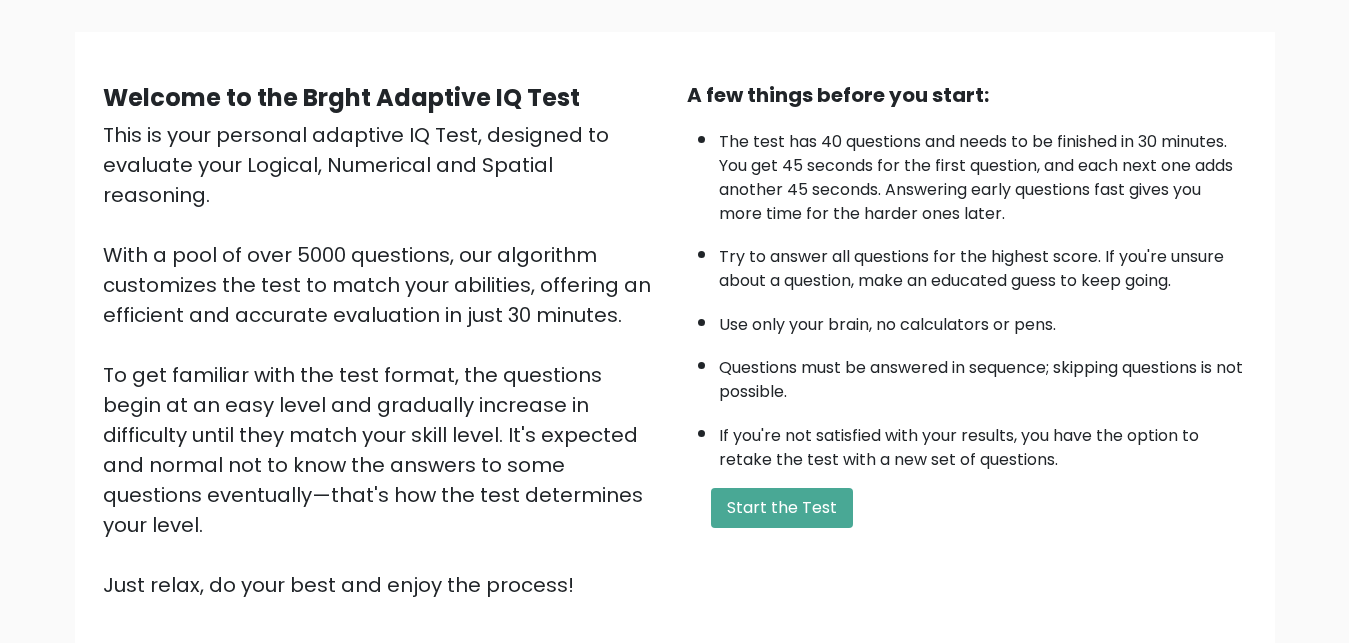 scroll, scrollTop: 127, scrollLeft: 0, axis: vertical 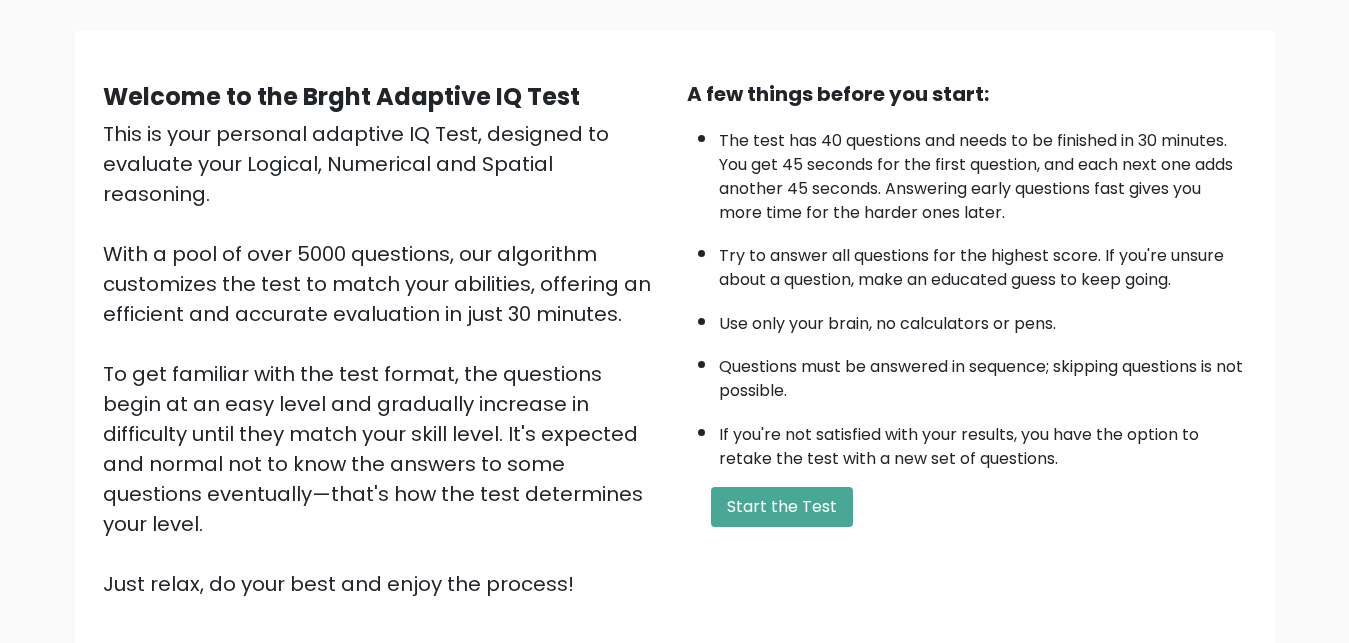 click on "Start the Test" at bounding box center [967, 507] 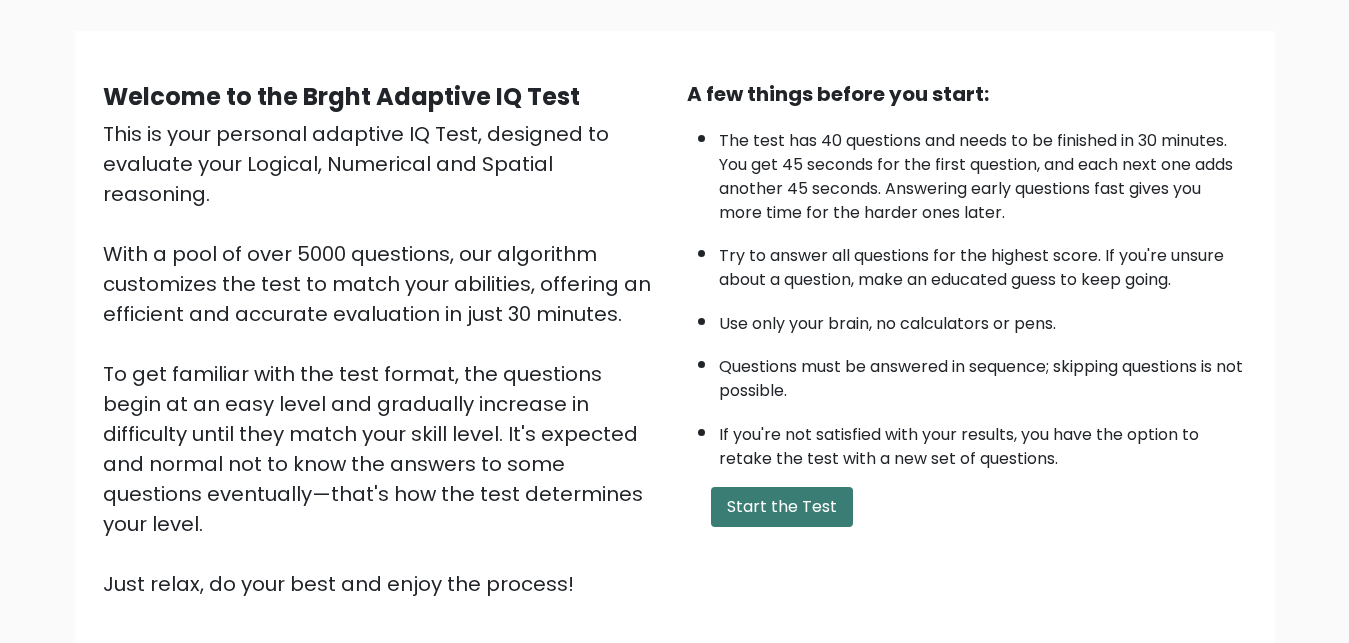 click on "Start the Test" at bounding box center [782, 507] 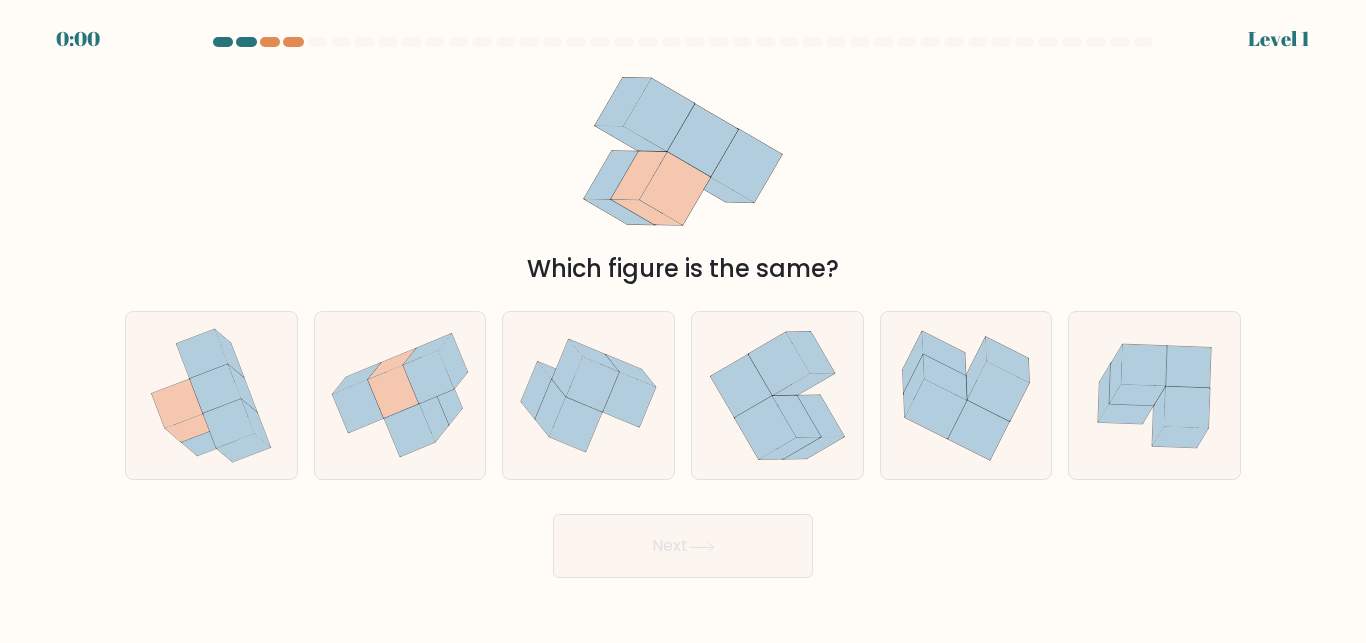 scroll, scrollTop: 0, scrollLeft: 0, axis: both 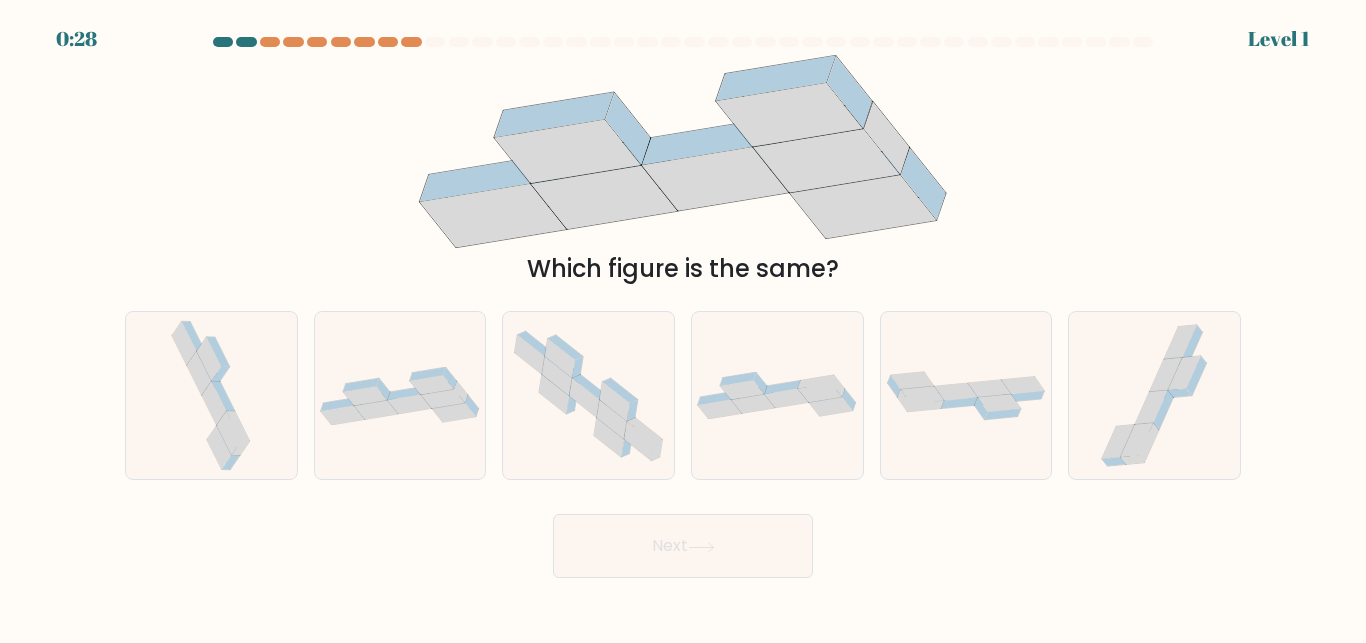 click on "Which figure is the same?" at bounding box center (683, 269) 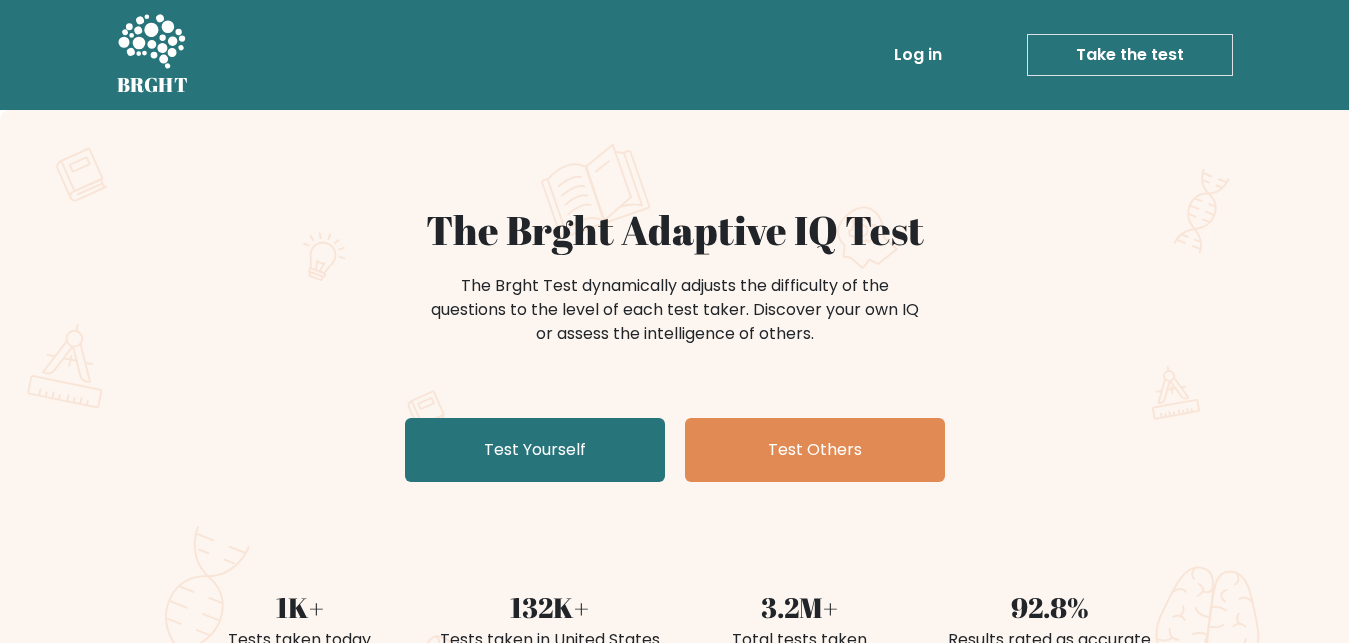 scroll, scrollTop: 0, scrollLeft: 0, axis: both 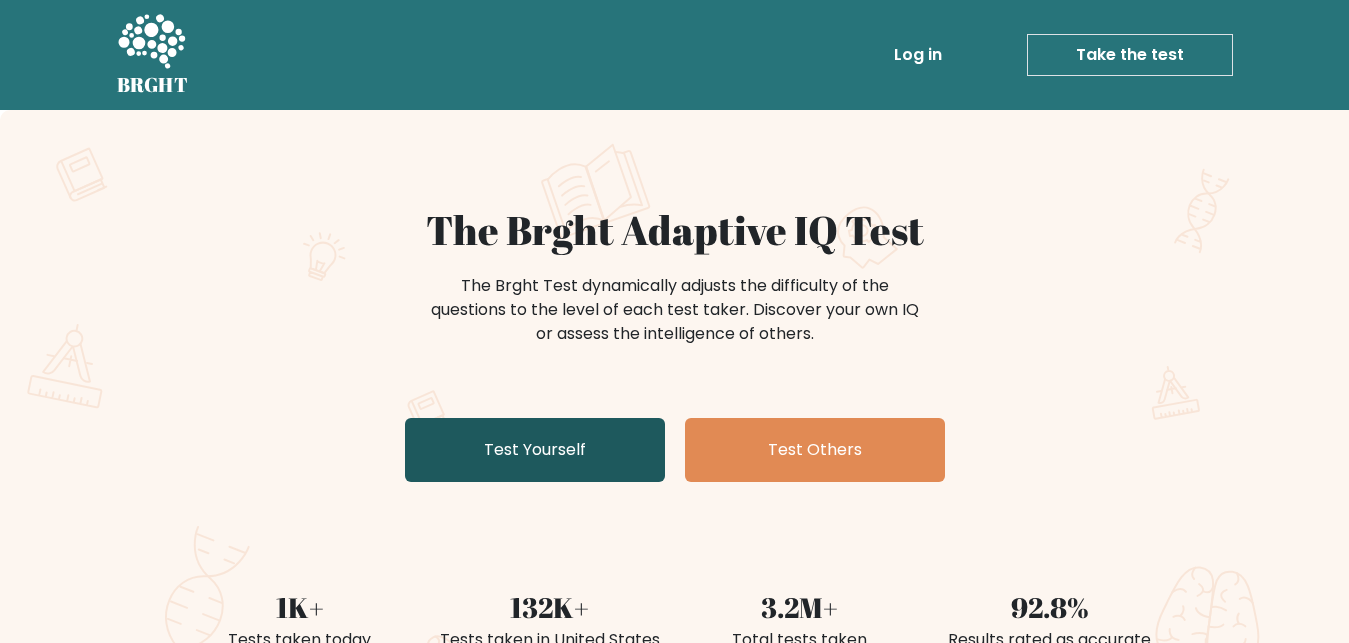 click on "Test Yourself" at bounding box center (535, 450) 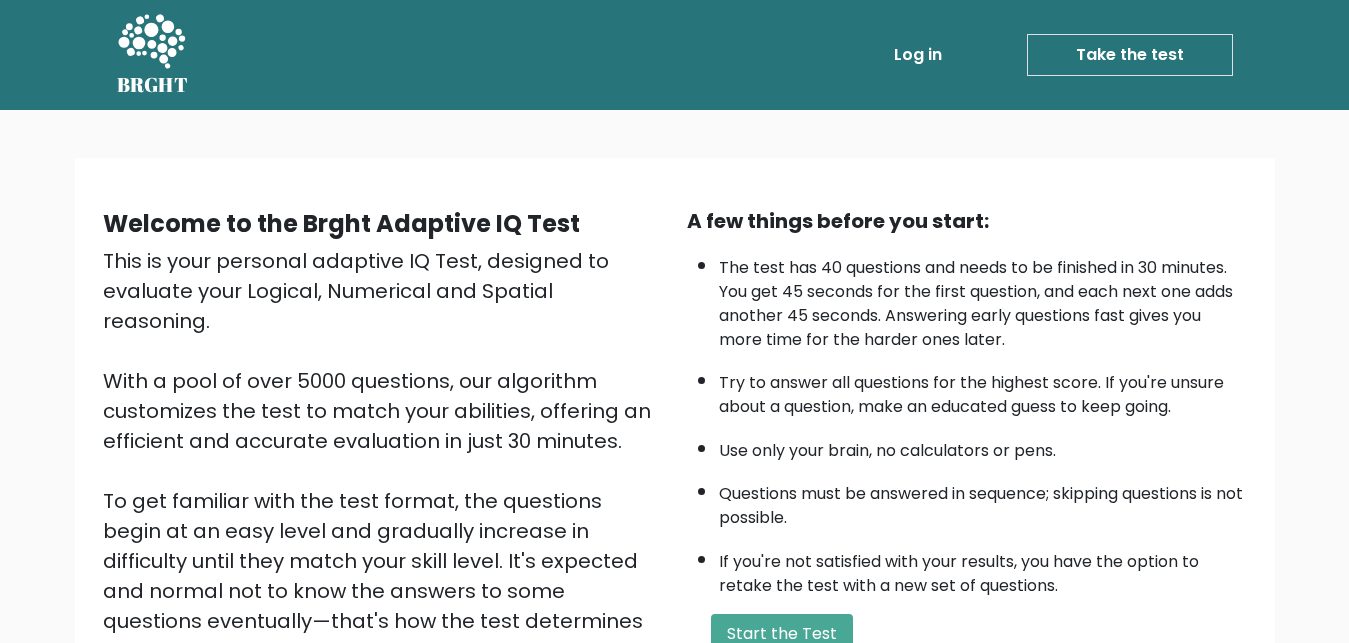 scroll, scrollTop: 291, scrollLeft: 0, axis: vertical 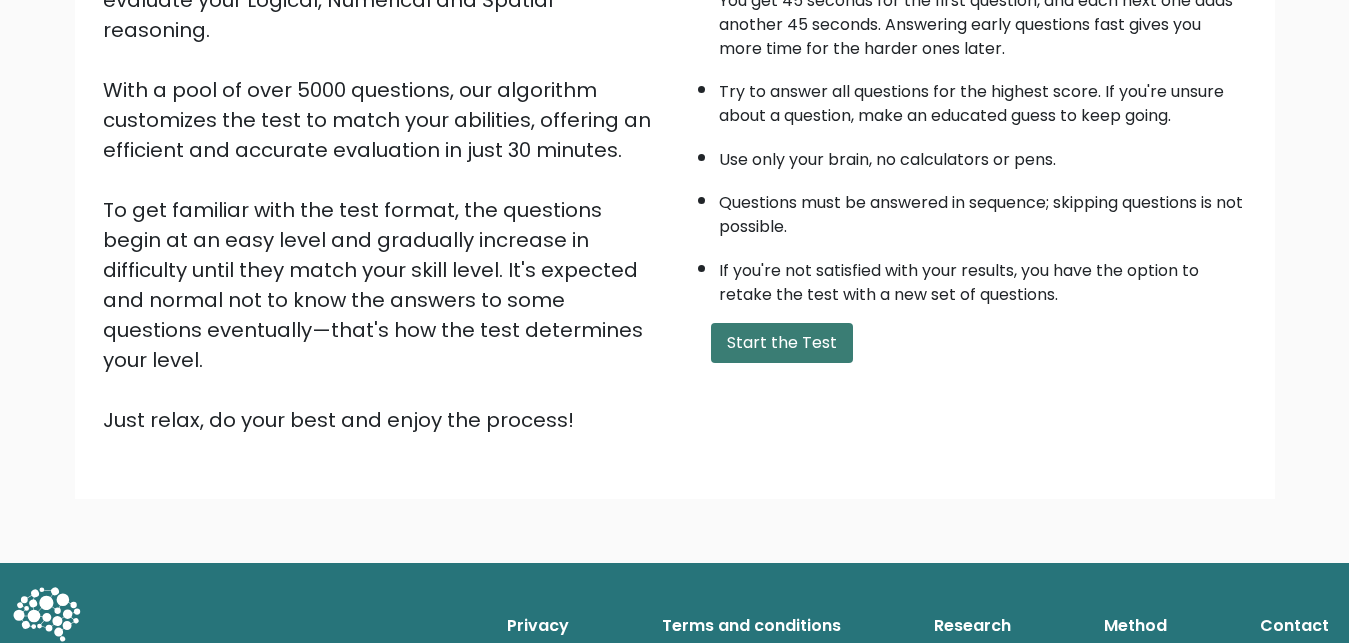 click on "Start the Test" at bounding box center [782, 343] 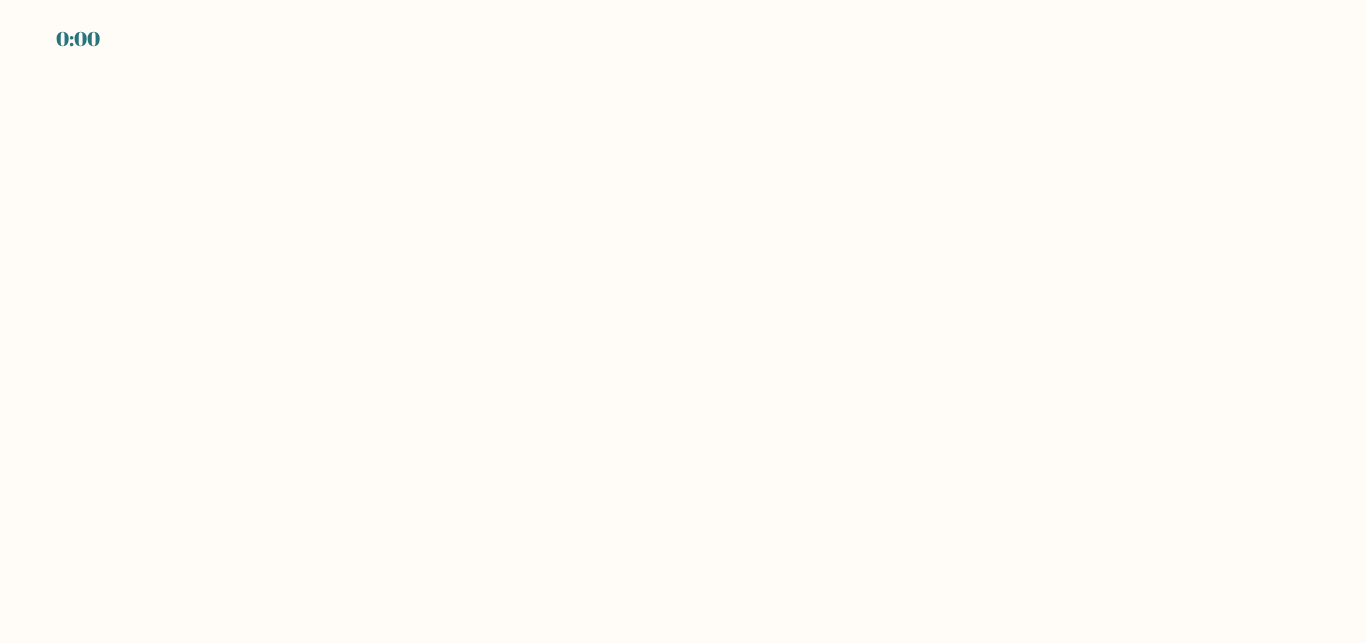 scroll, scrollTop: 0, scrollLeft: 0, axis: both 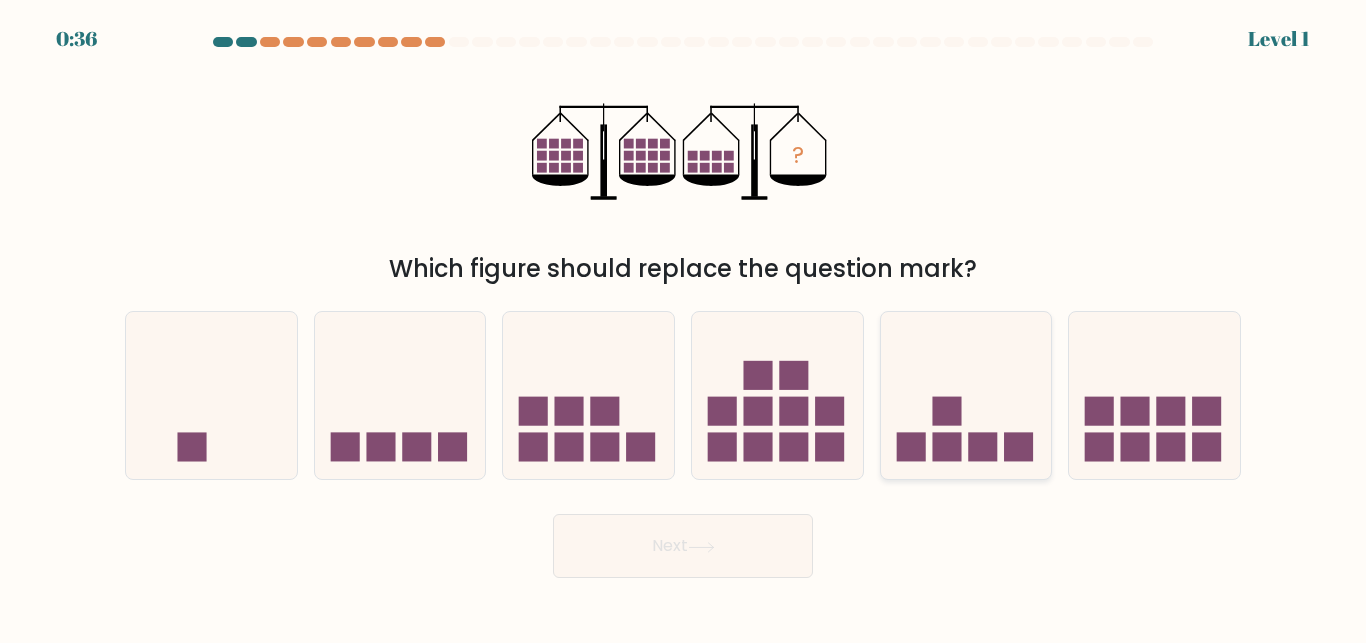 click 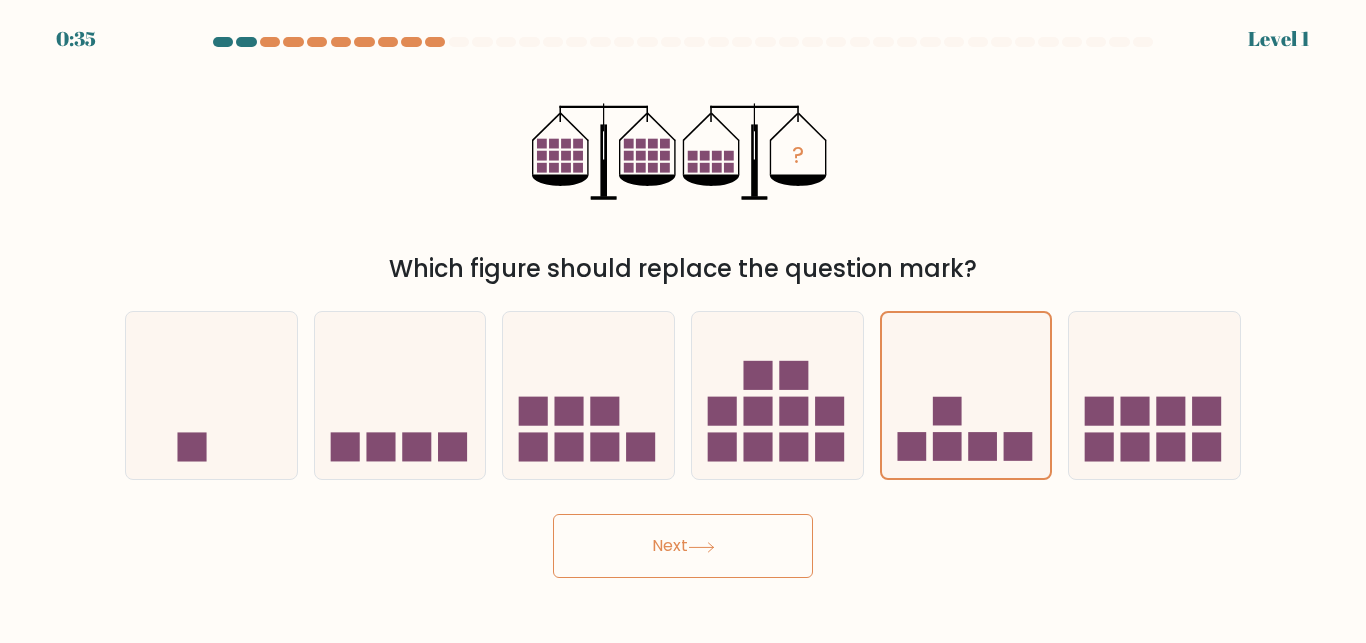 click on "Next" at bounding box center (683, 546) 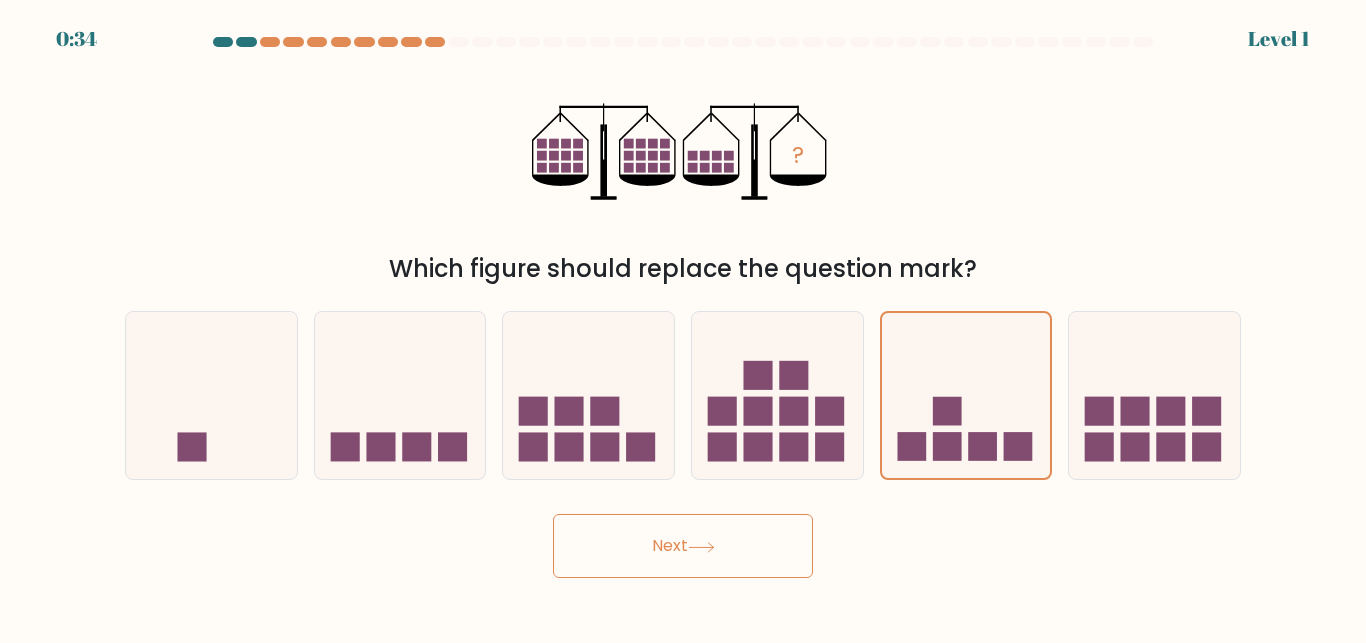 click on "Next" at bounding box center (683, 546) 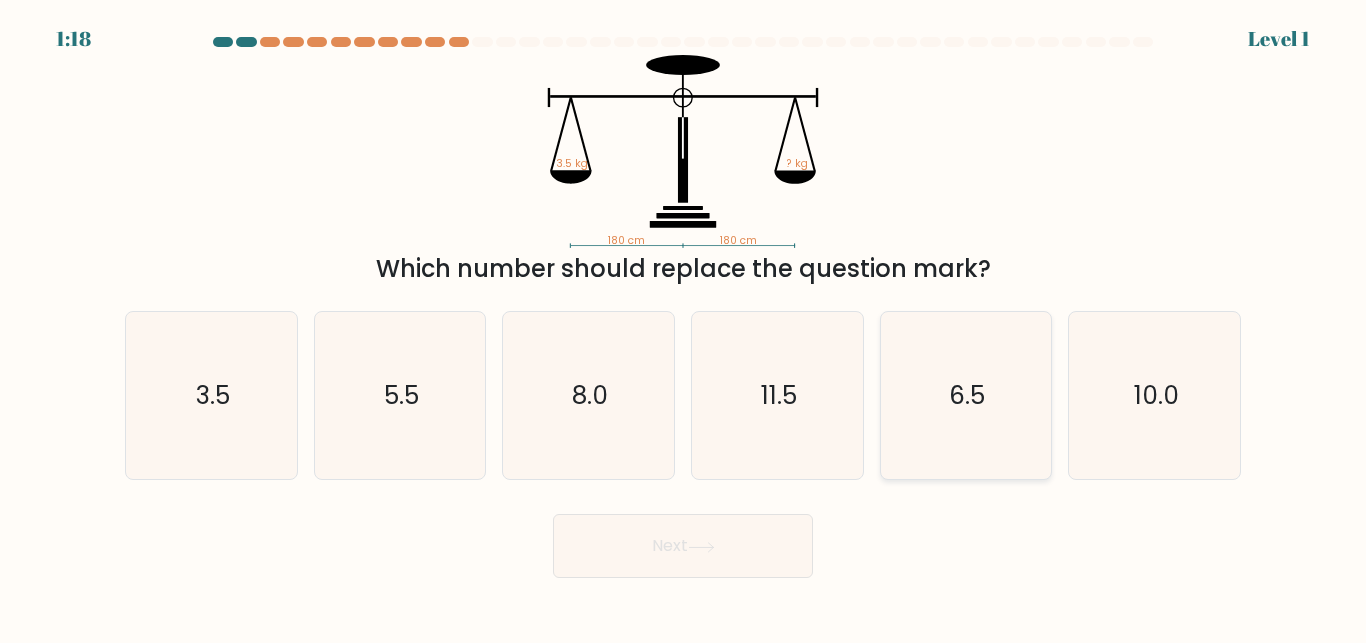 click on "6.5" 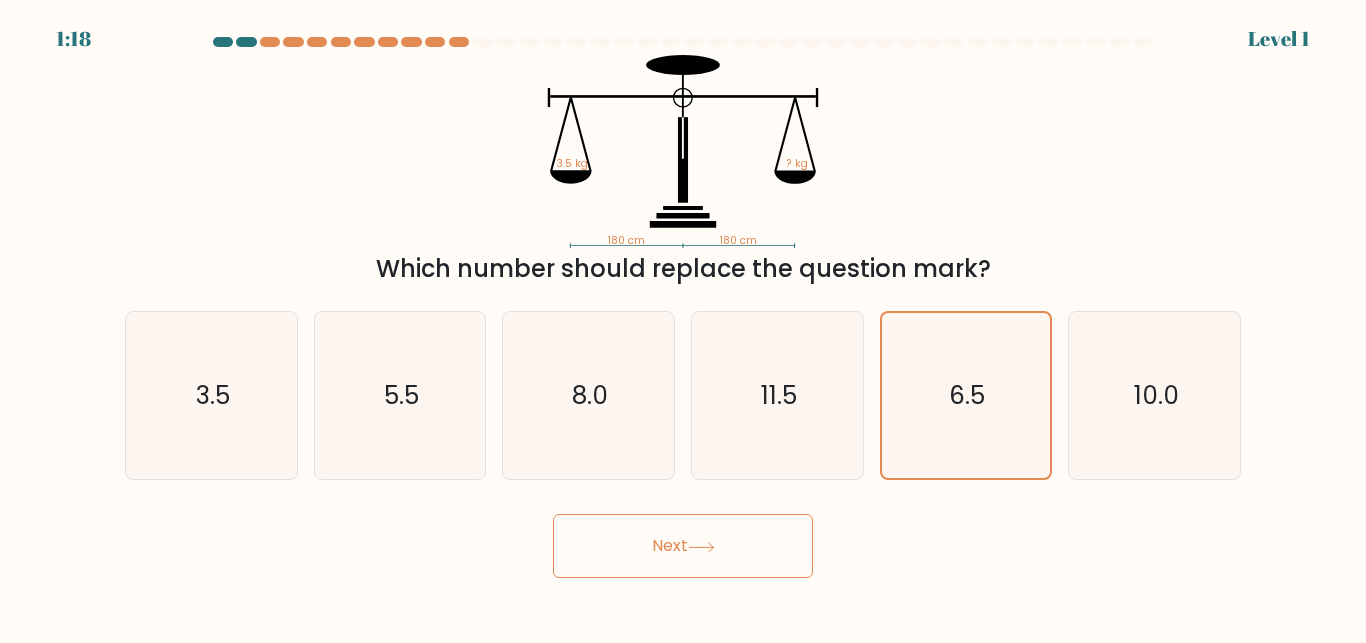 click on "Next" at bounding box center (683, 546) 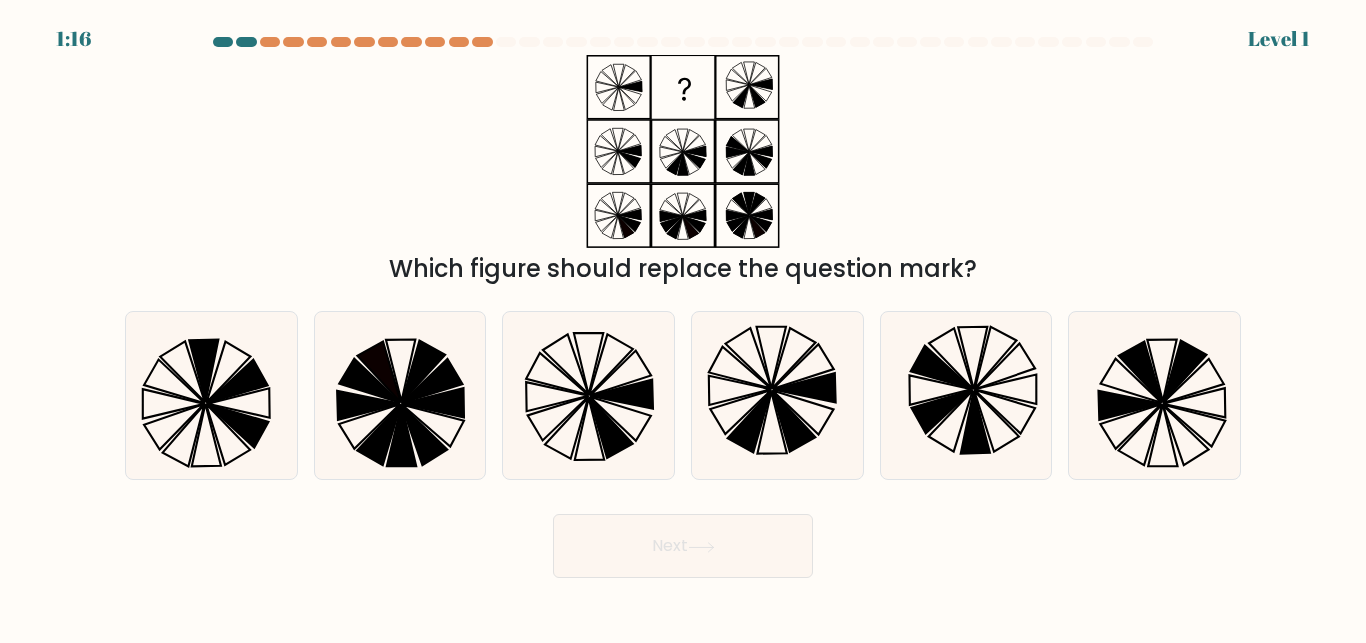 click on "Next" at bounding box center (683, 546) 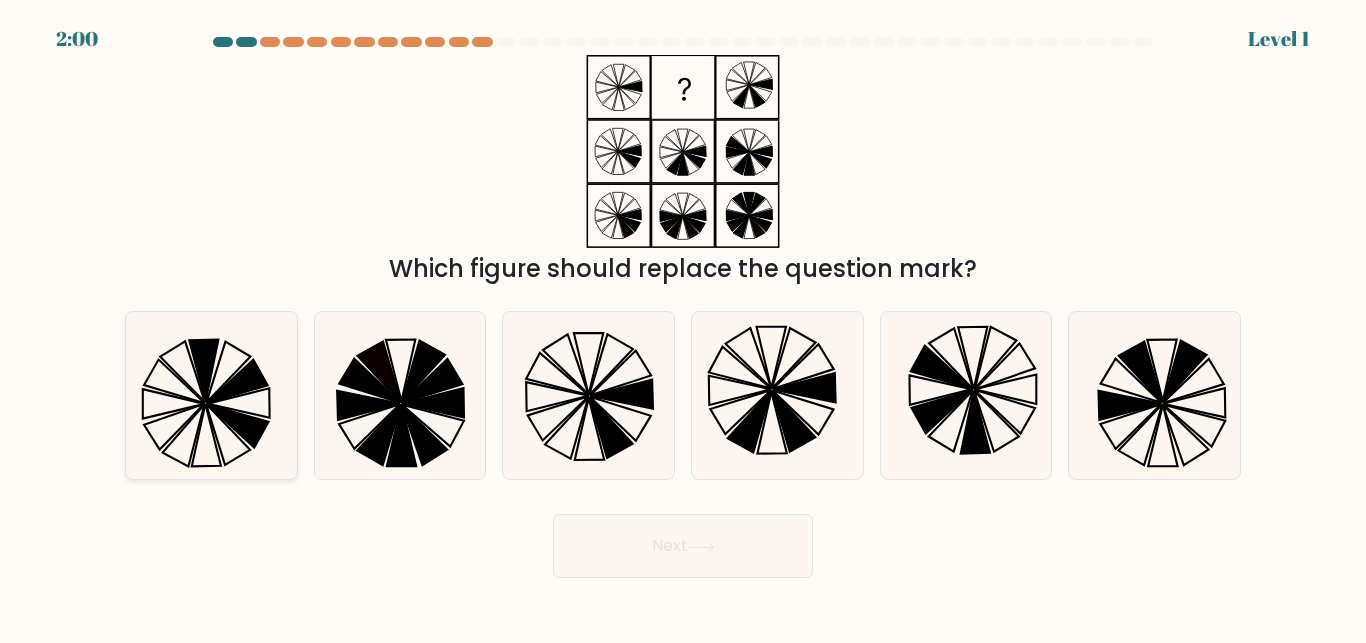 click 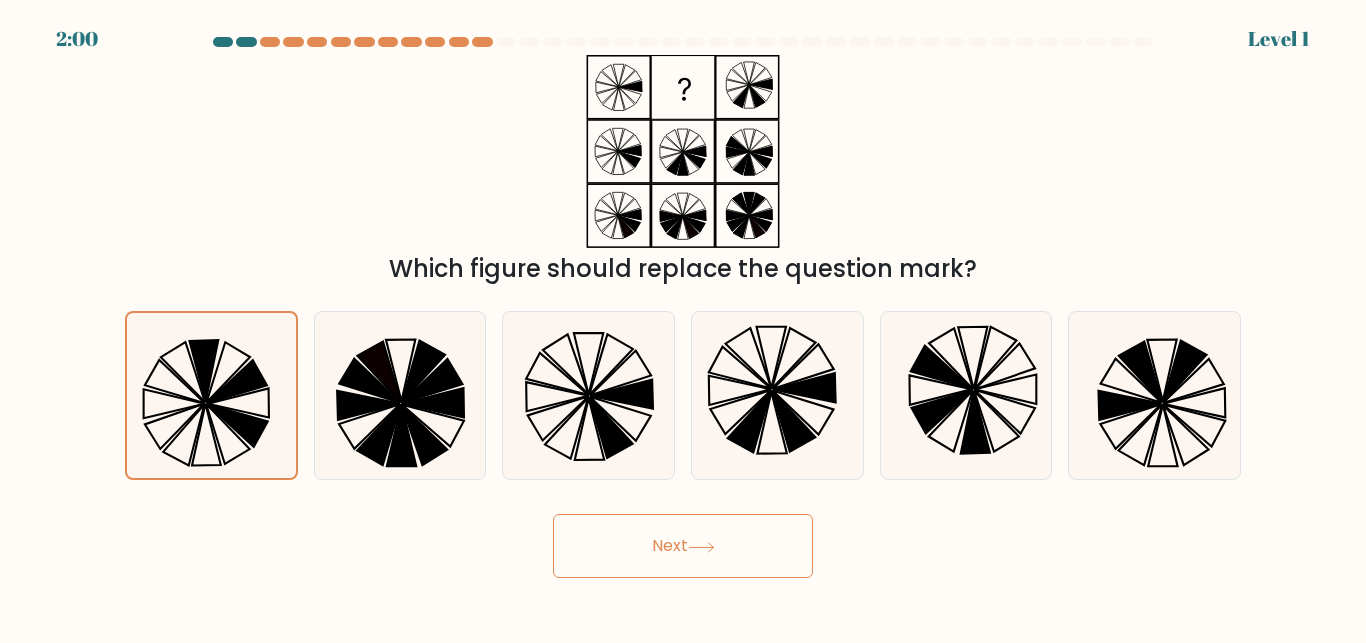 click on "Next" at bounding box center [683, 546] 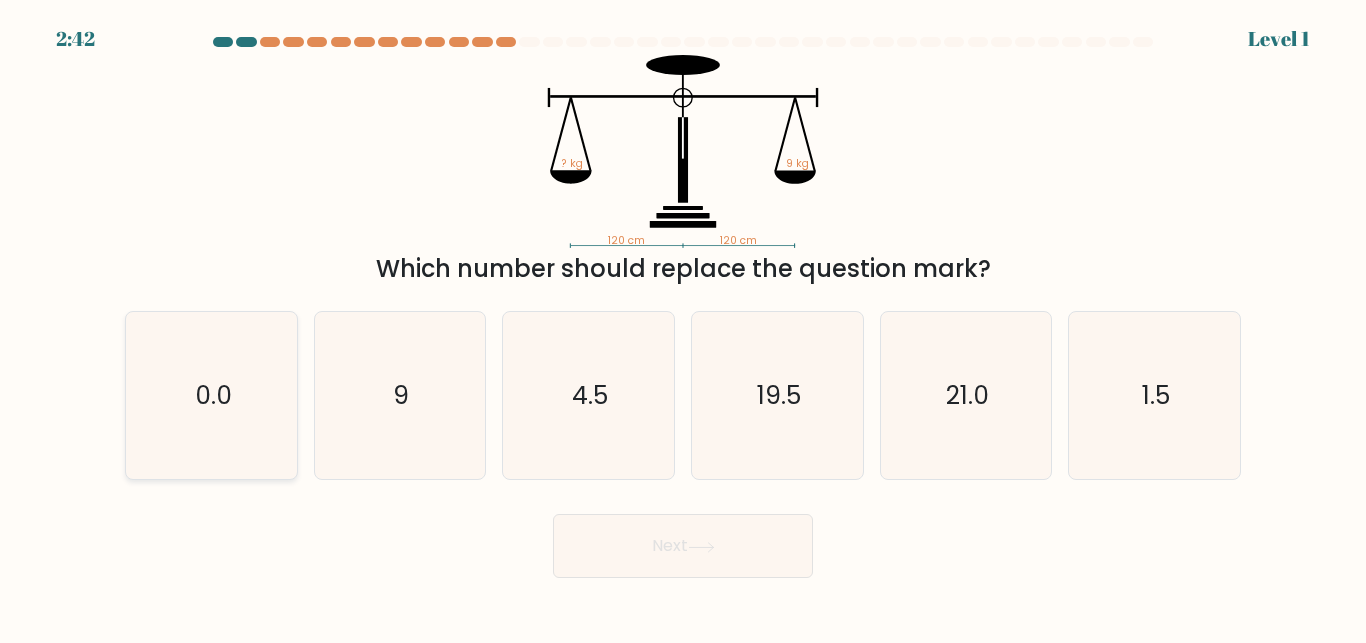 click on "0.0" 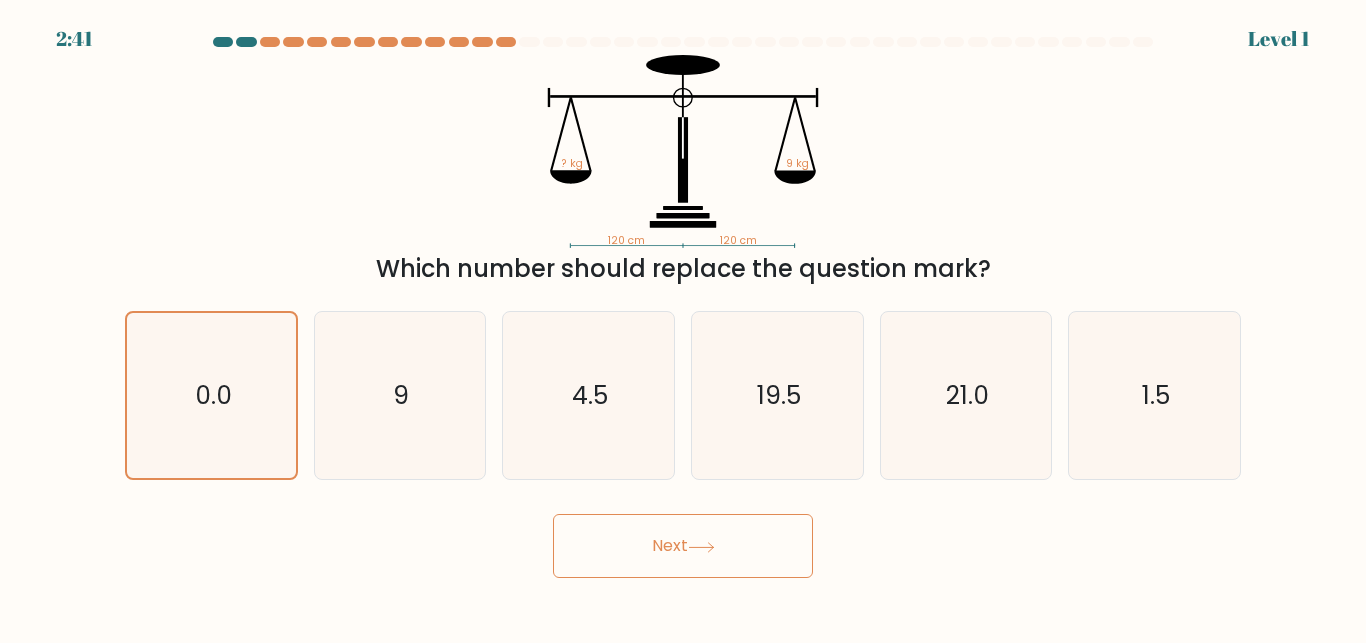 click on "Next" at bounding box center (683, 546) 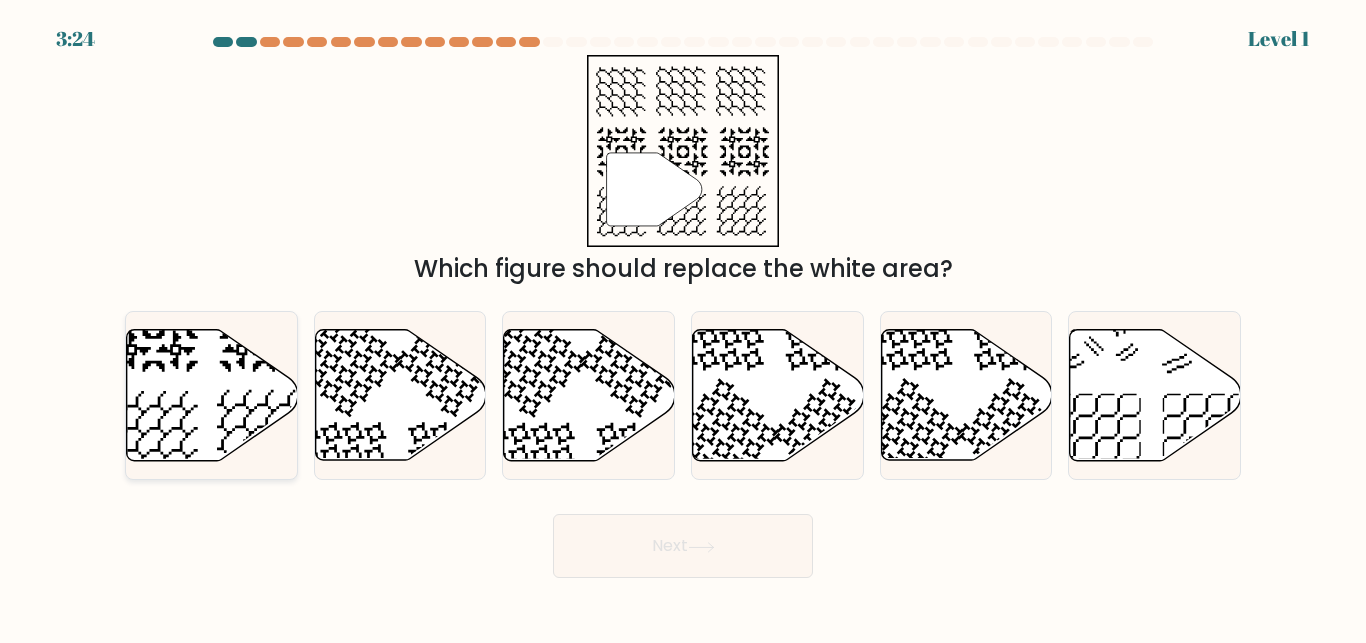 click 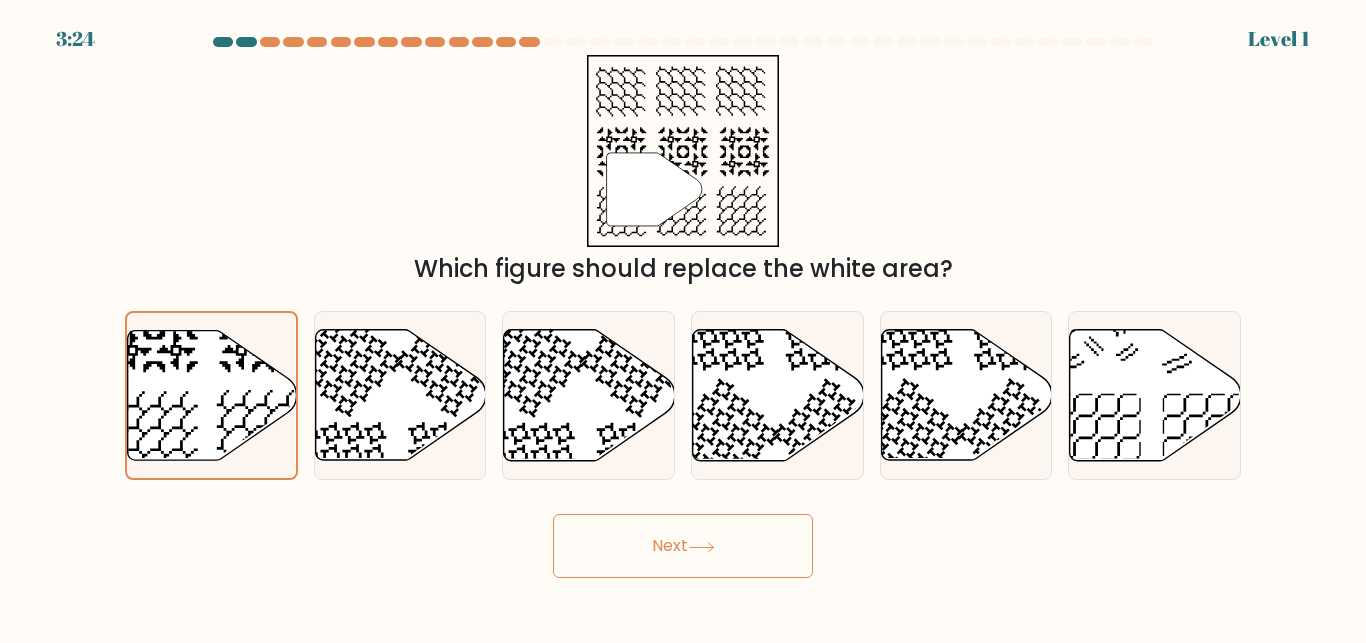 click on "Next" at bounding box center (683, 546) 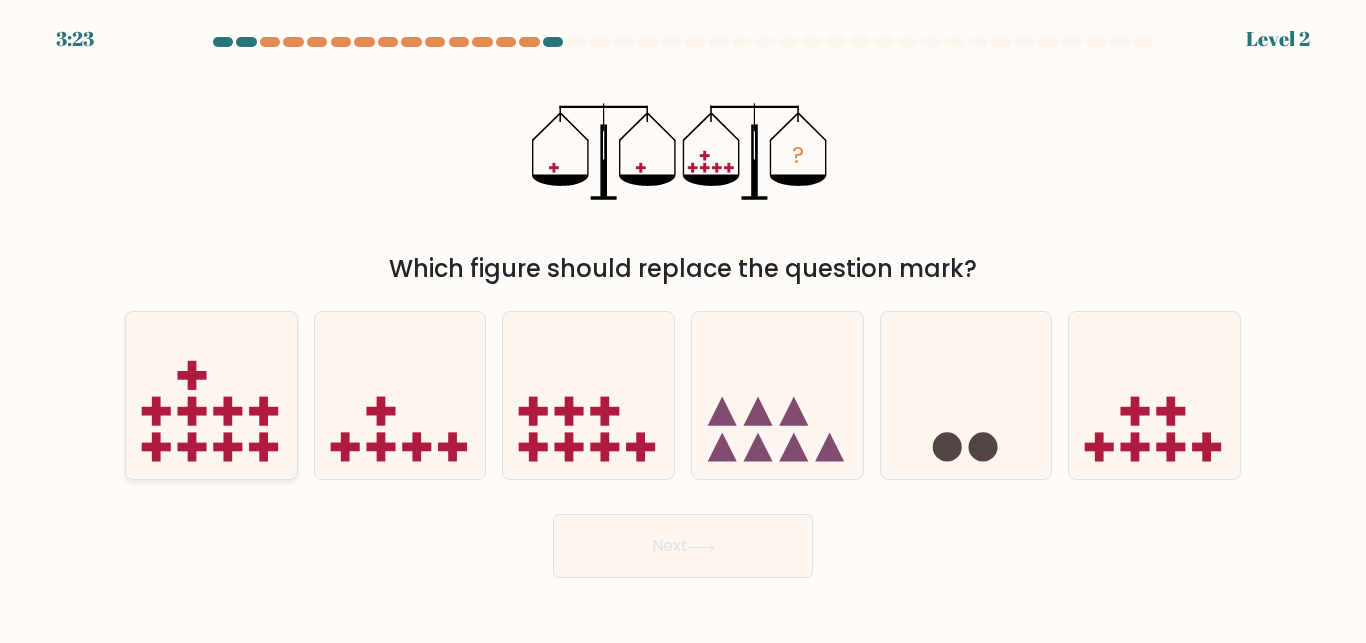 click 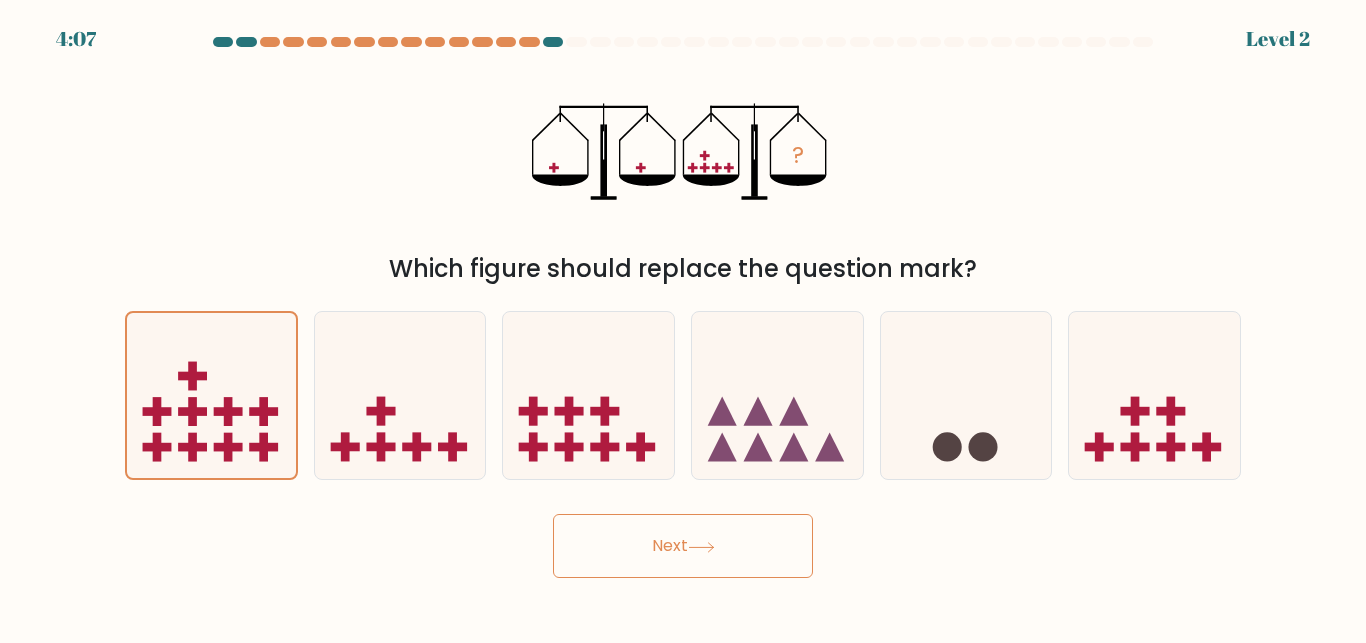 click on "Next" at bounding box center [683, 546] 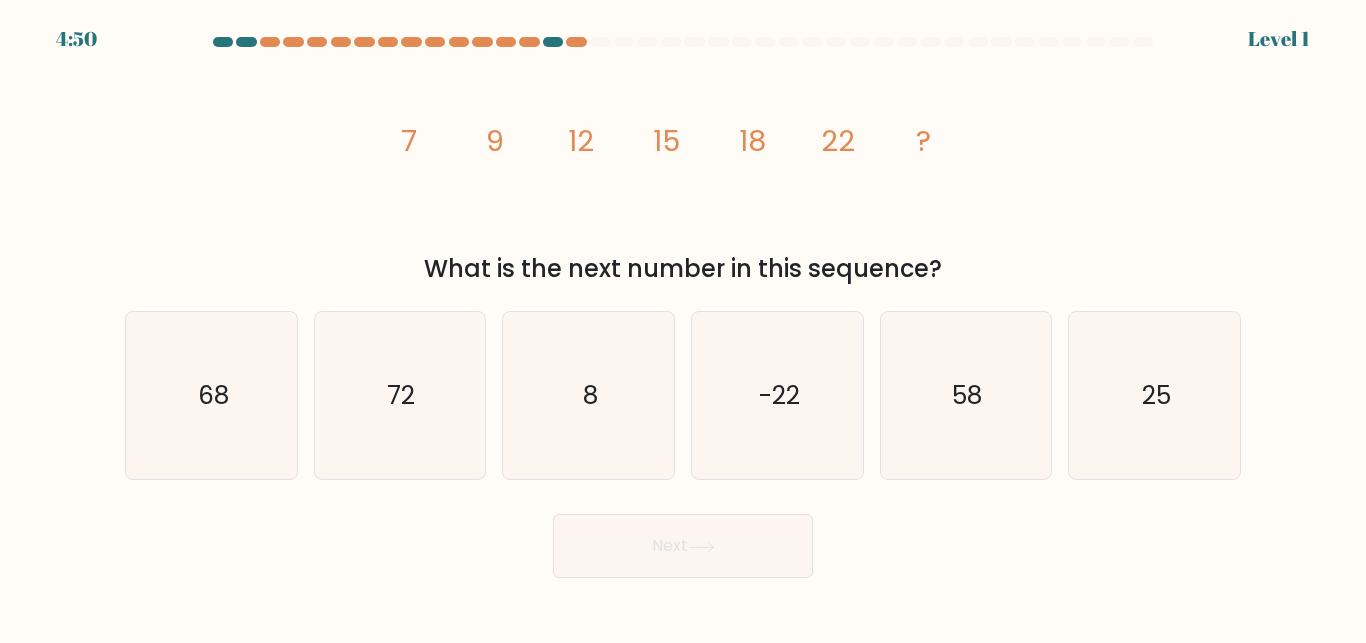 click on "68" 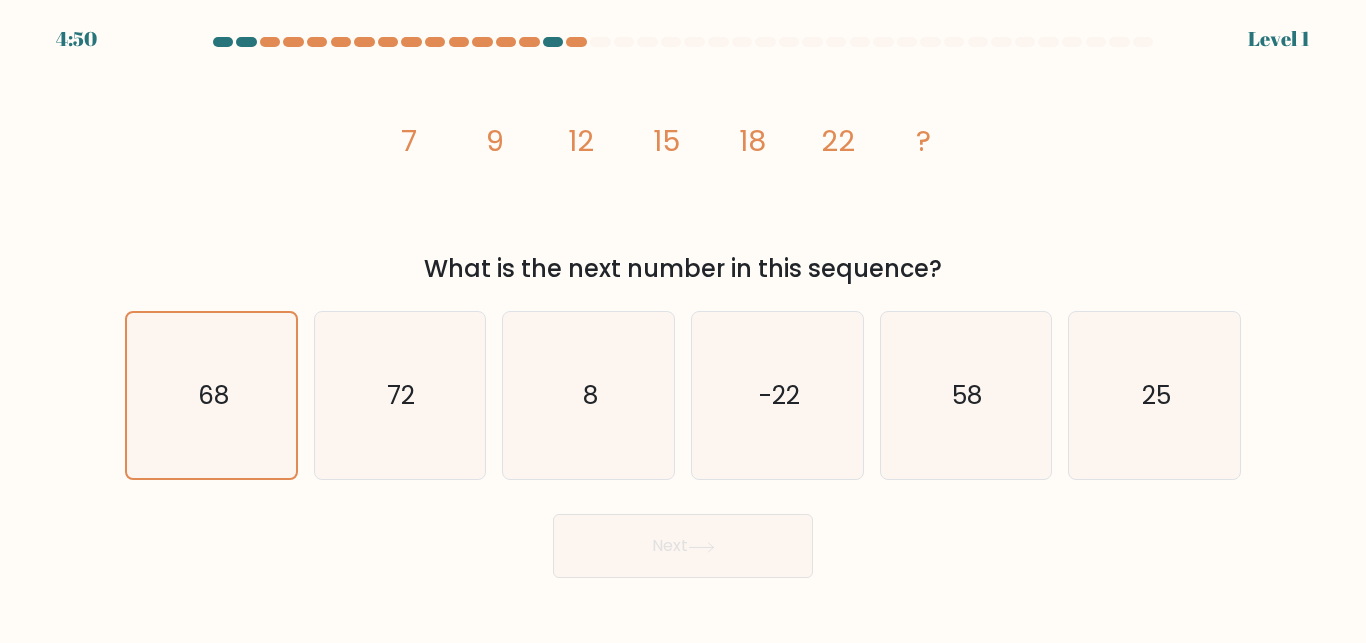 click on "Next" at bounding box center (683, 546) 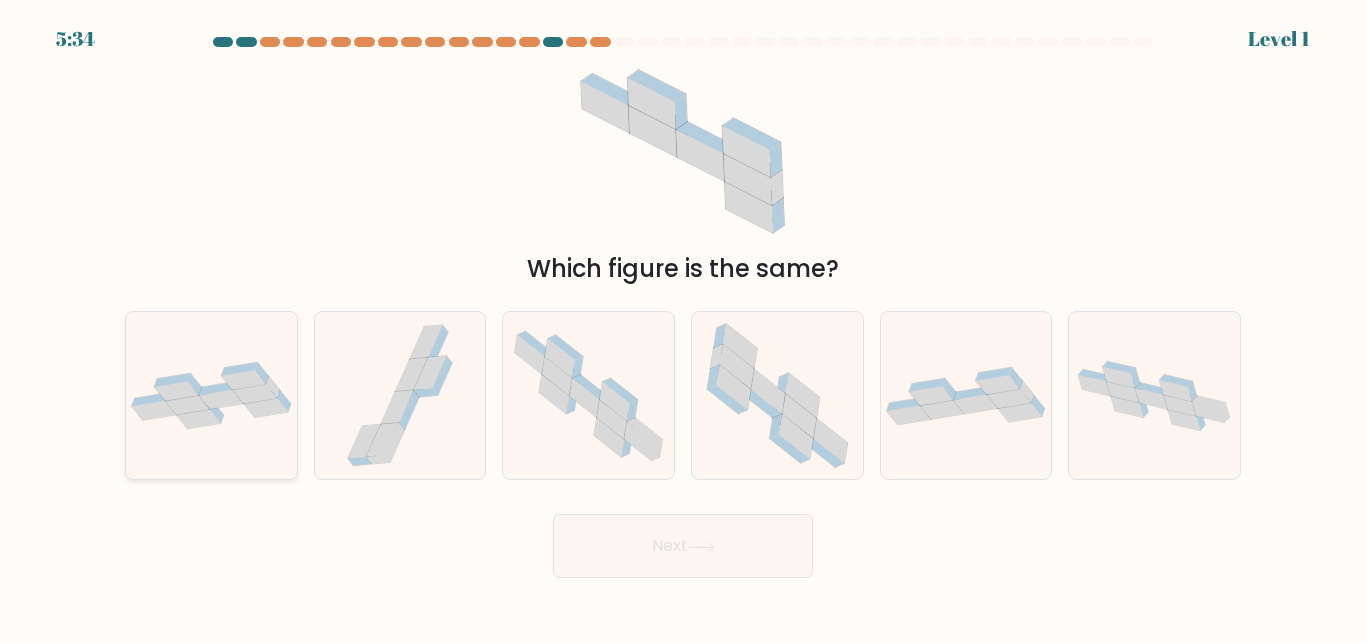 click 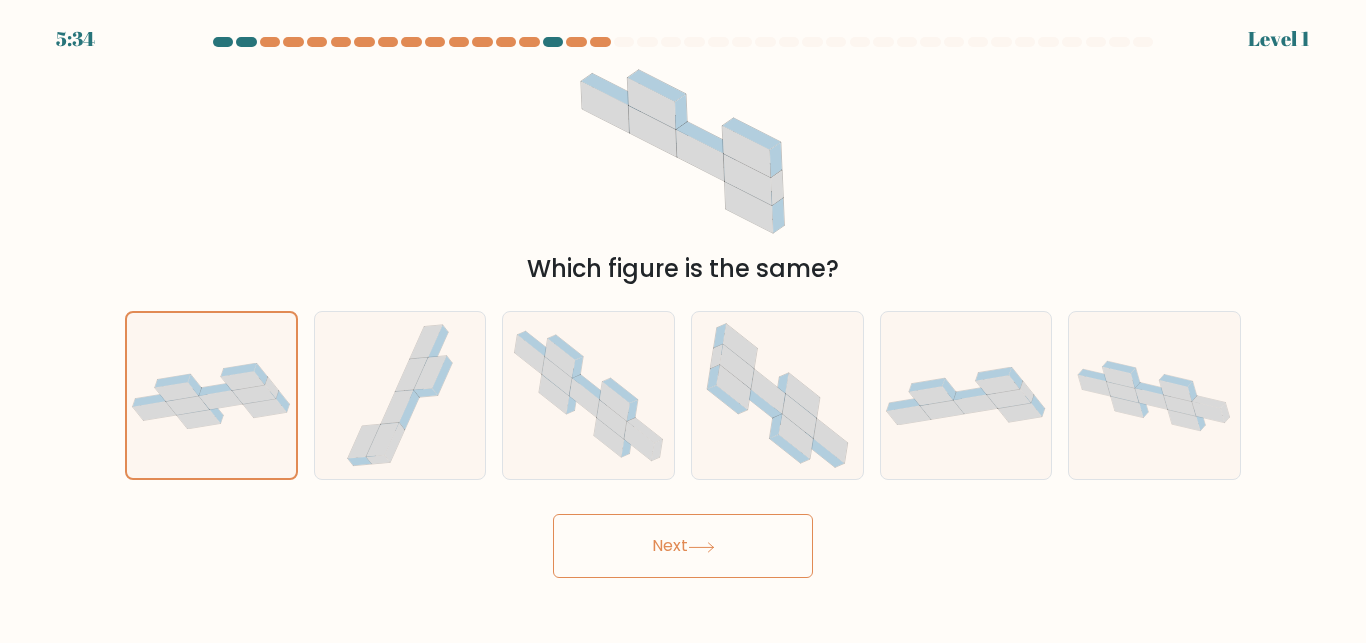 click on "Next" at bounding box center [683, 546] 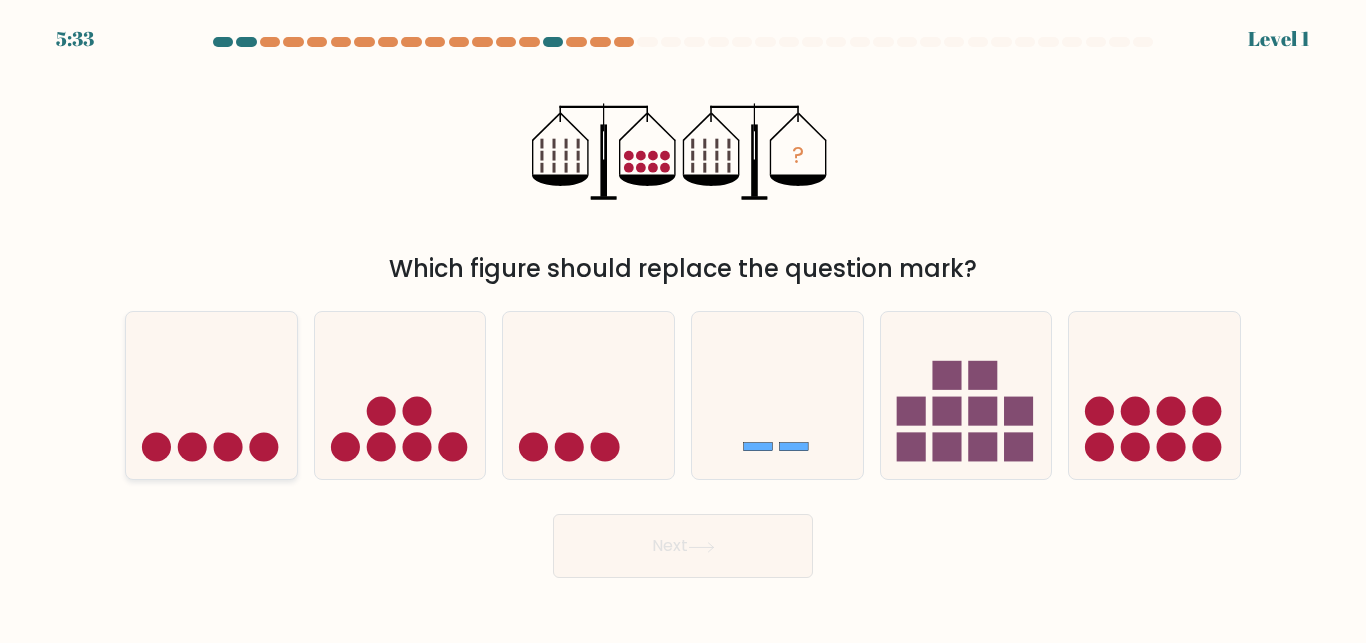click 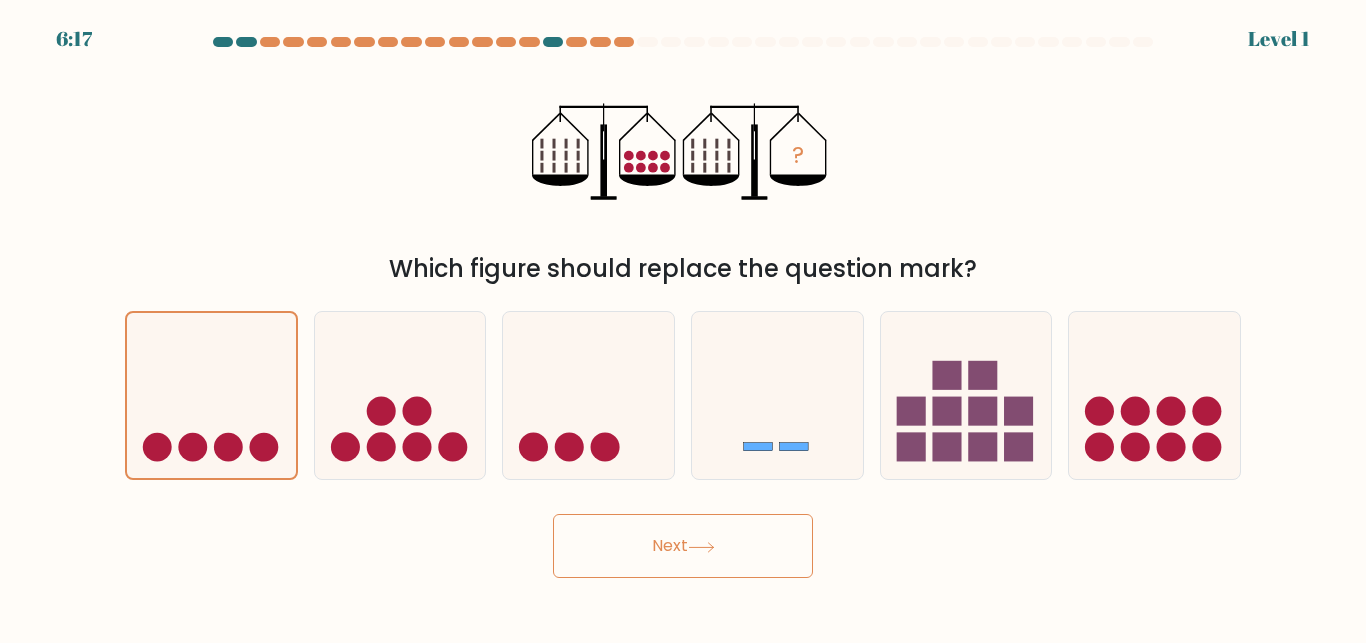 click on "Next" at bounding box center [683, 546] 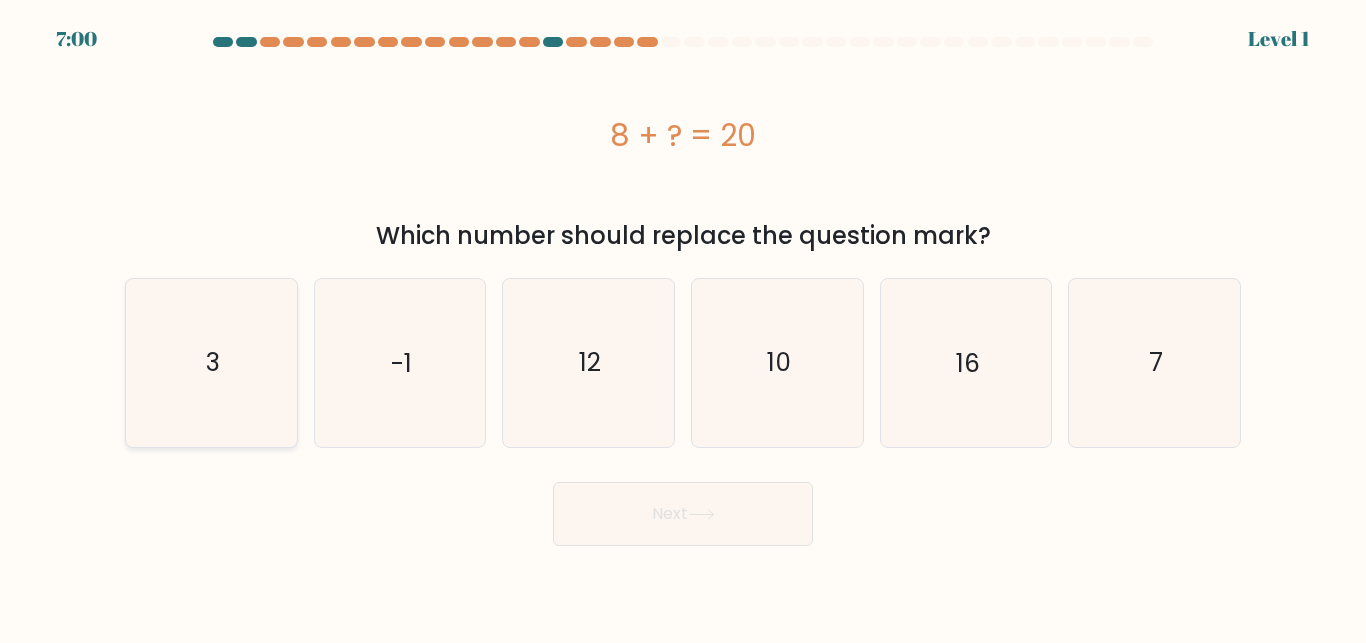 click on "3" 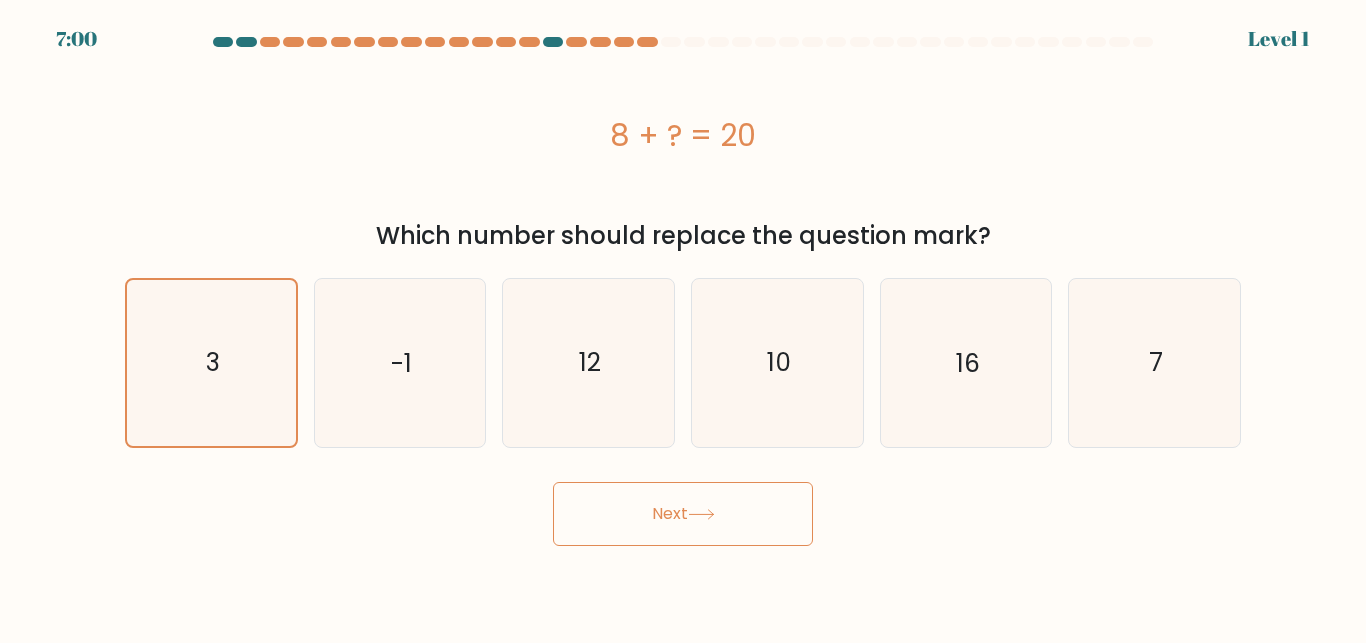 click on "Next" at bounding box center (683, 514) 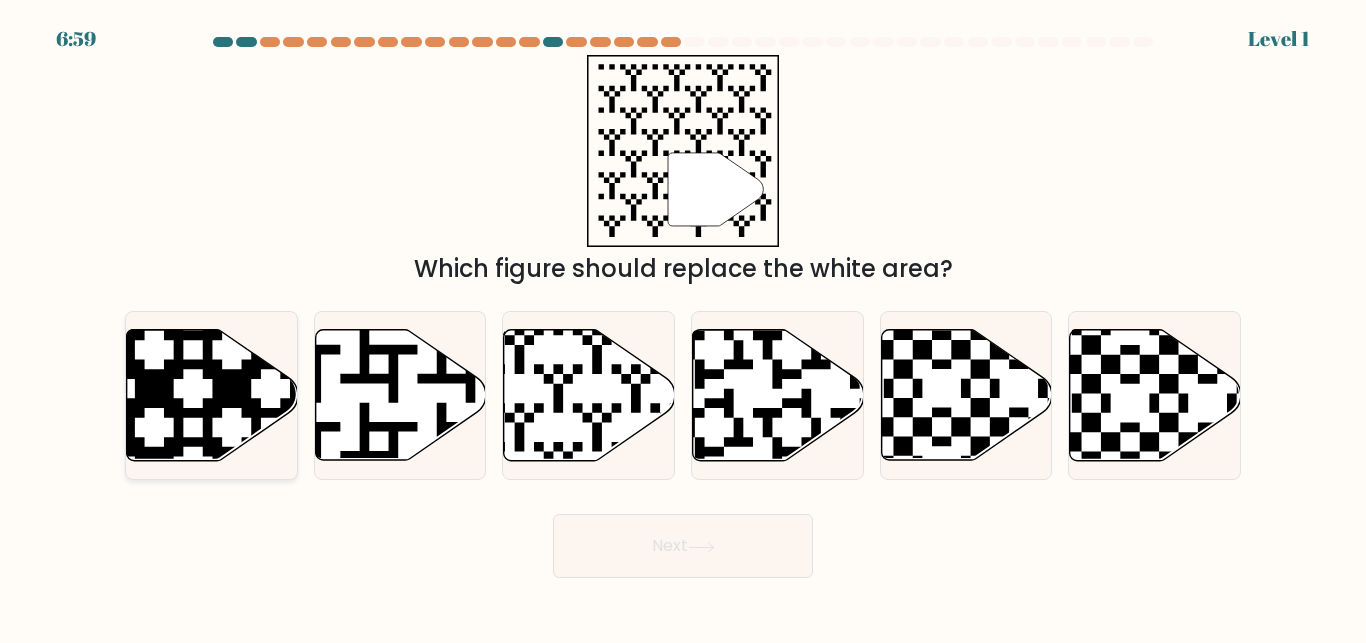 click 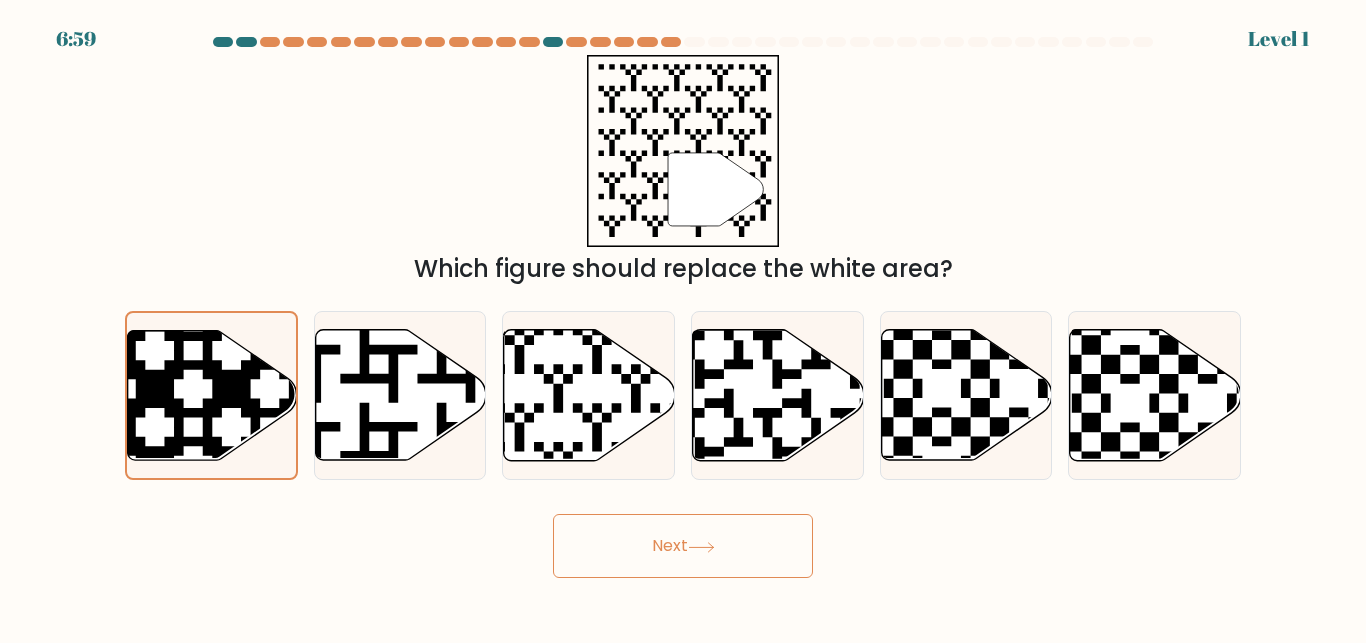 click on "Next" at bounding box center (683, 546) 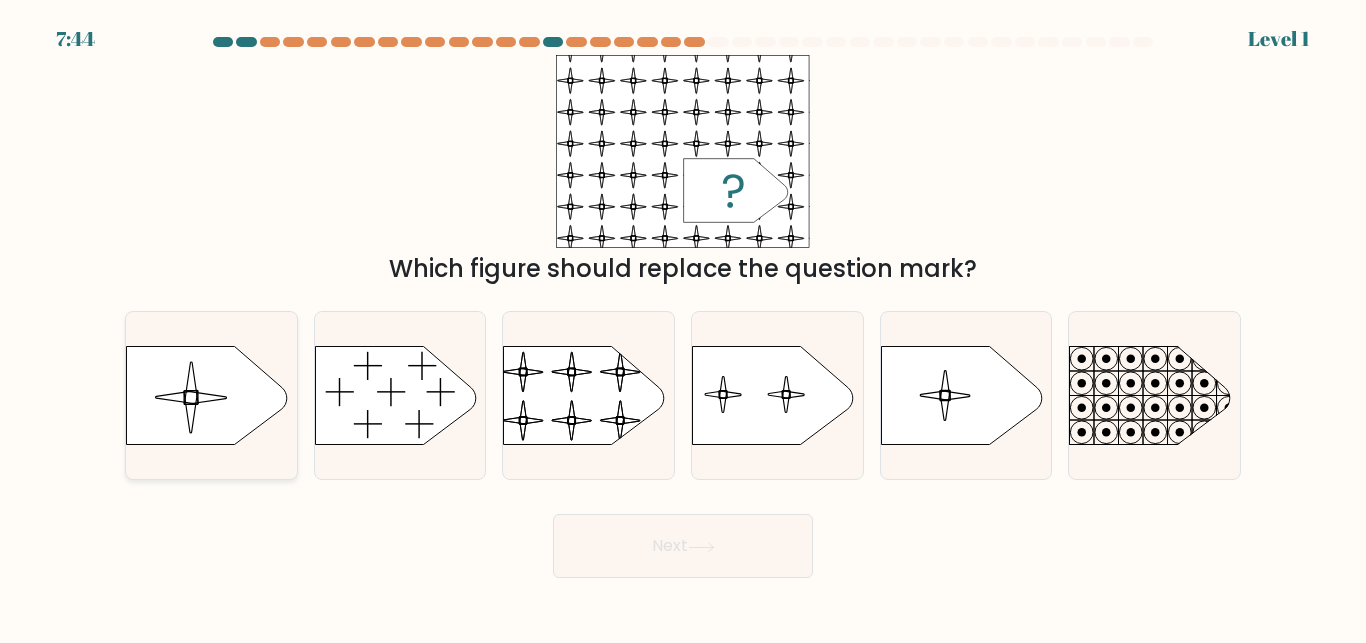 click 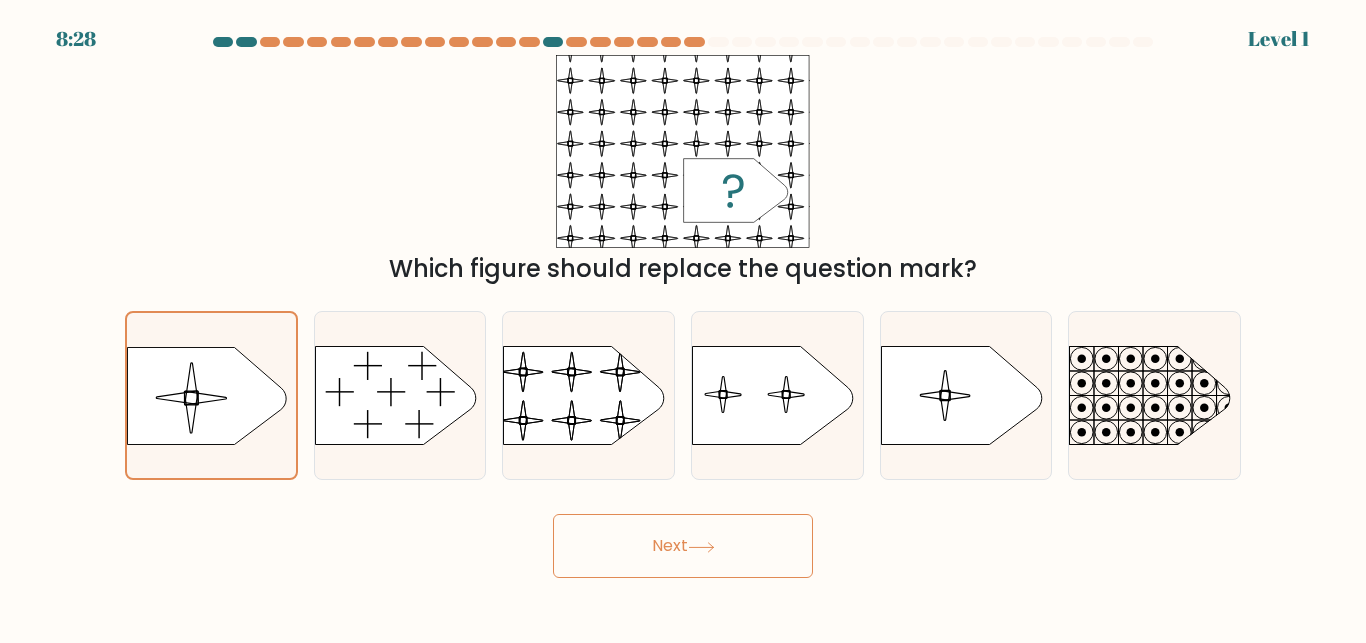 click on "Next" at bounding box center (683, 546) 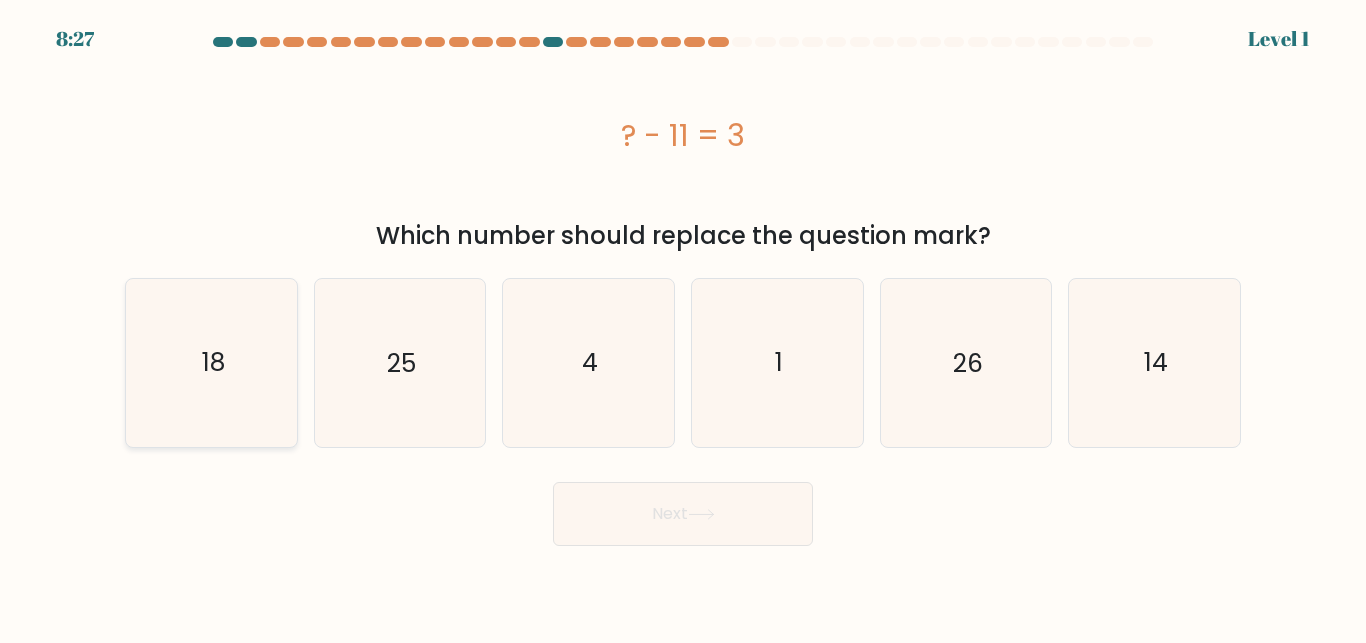 click on "18" 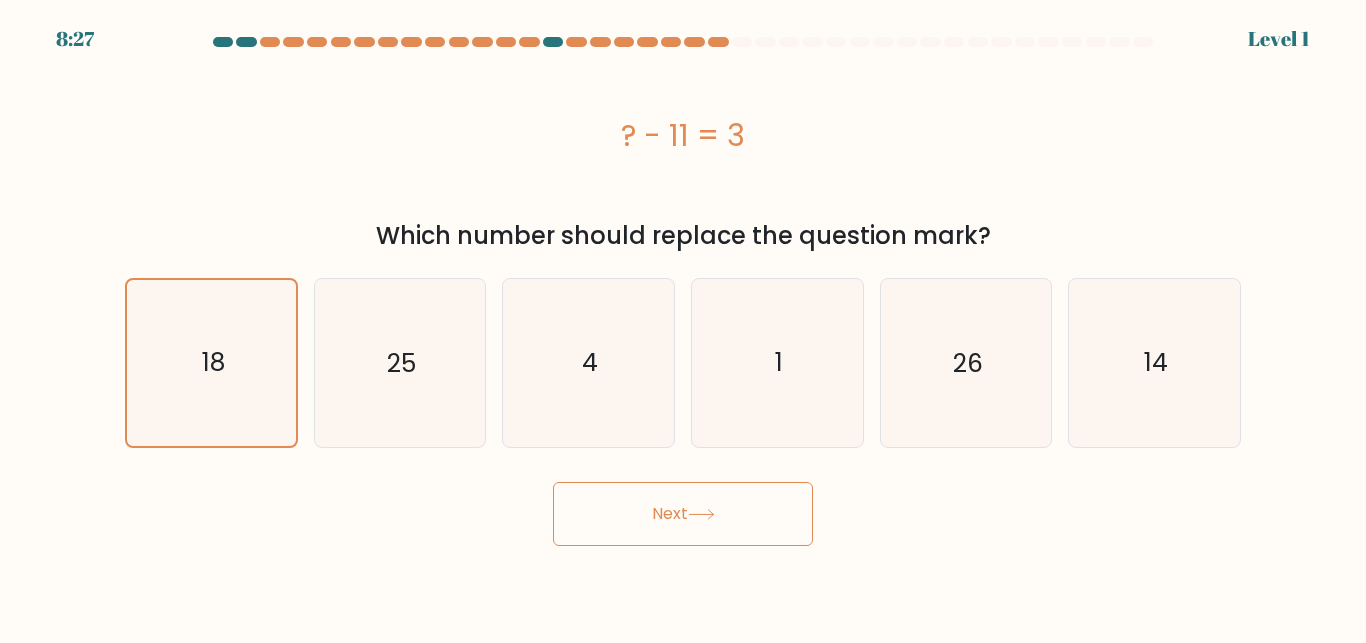click on "Next" at bounding box center [683, 514] 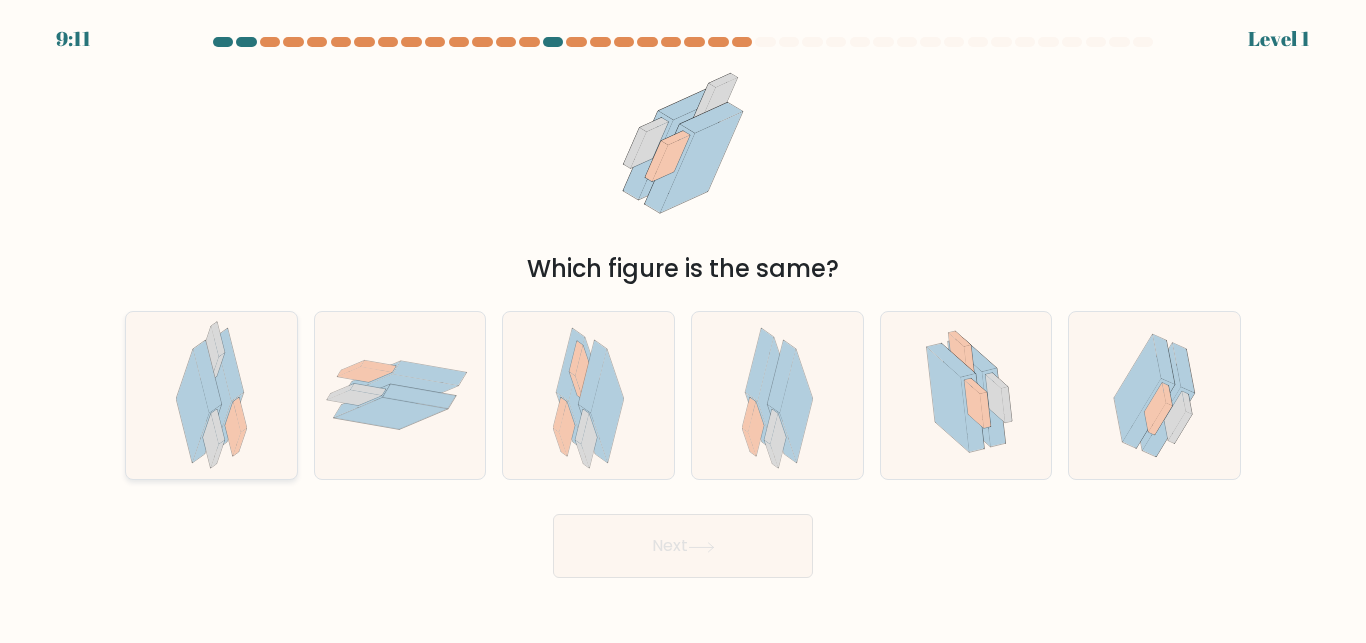 click 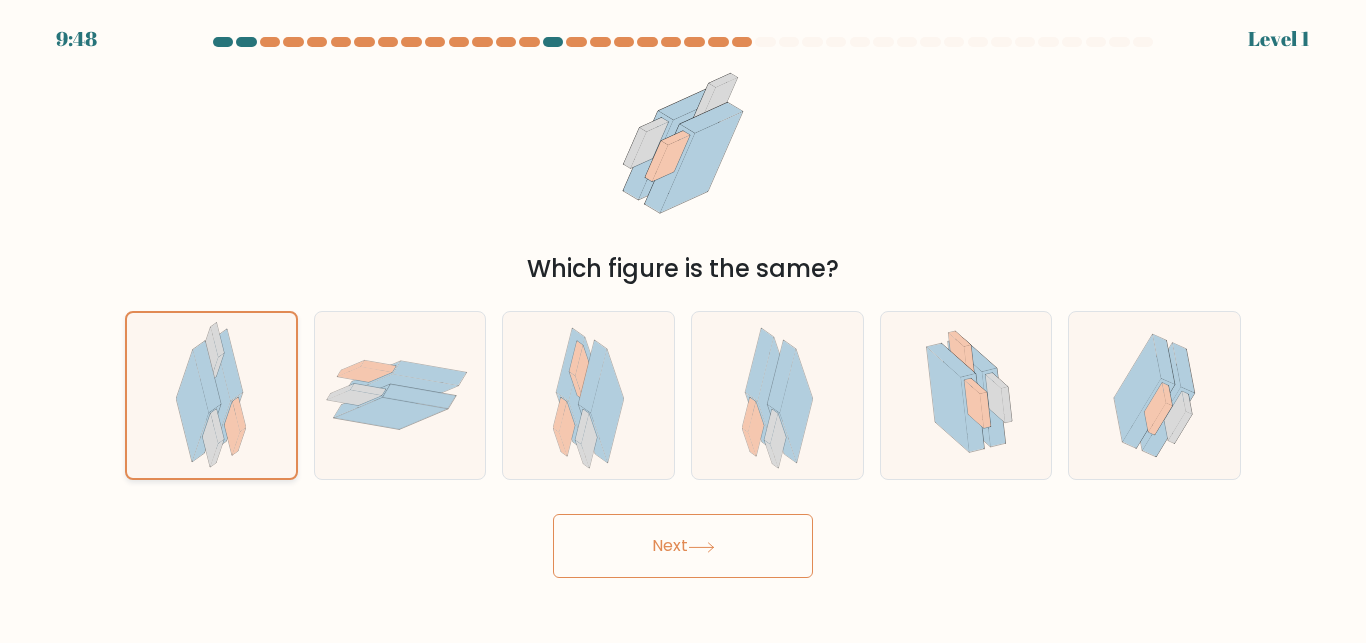 click 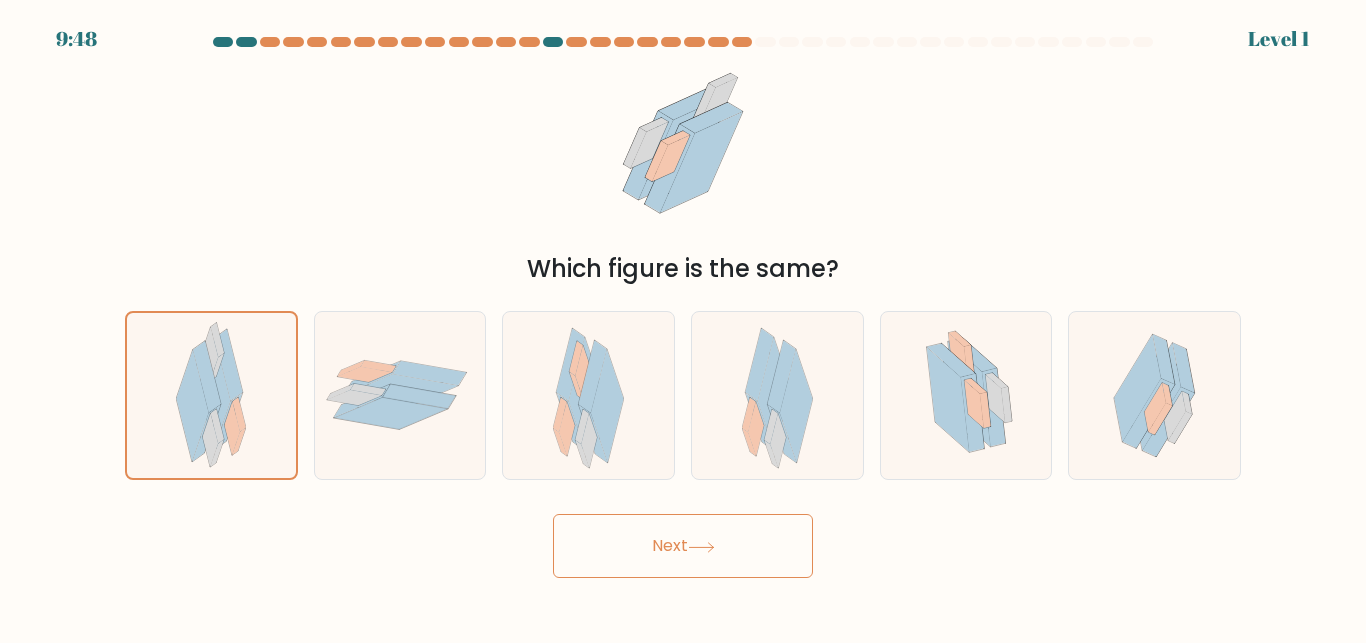click on "Next" at bounding box center [683, 546] 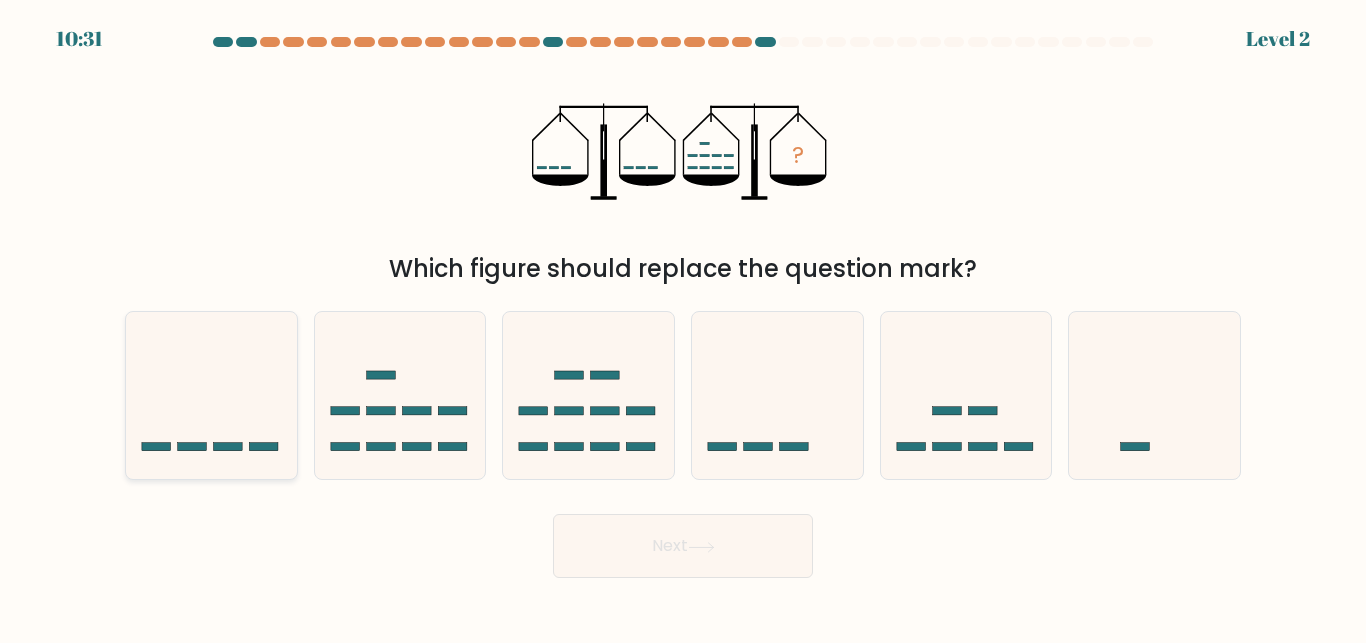 click 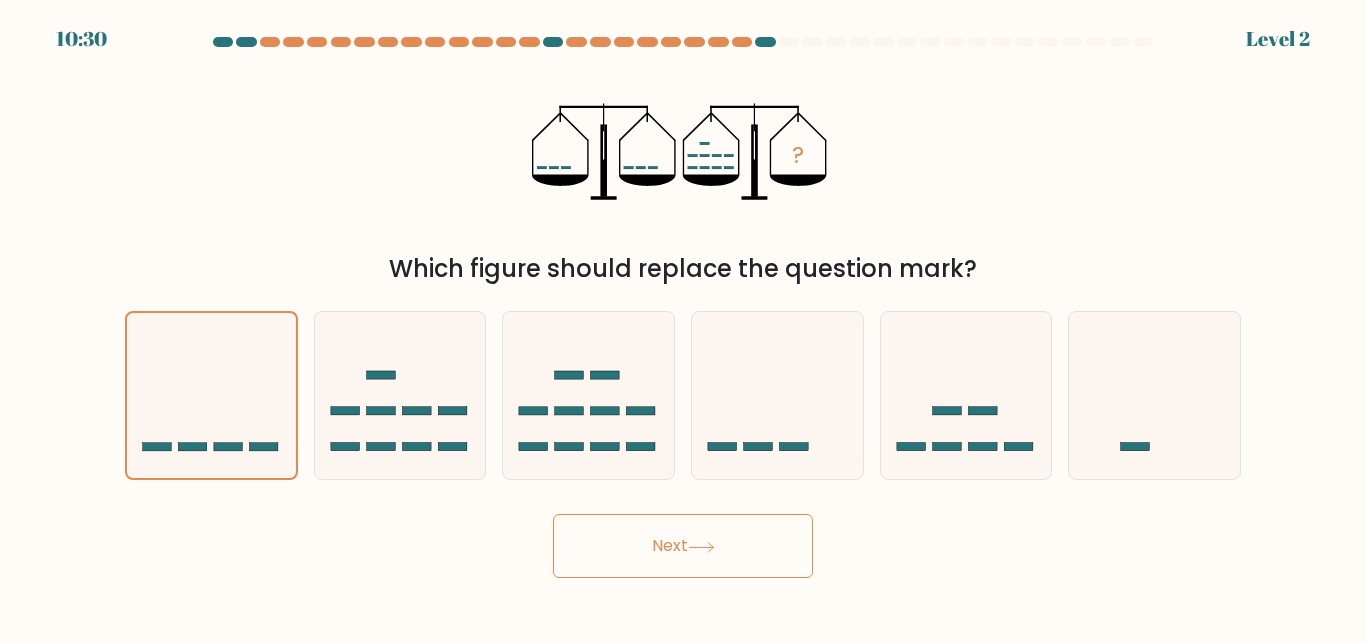click on "Next" at bounding box center [683, 546] 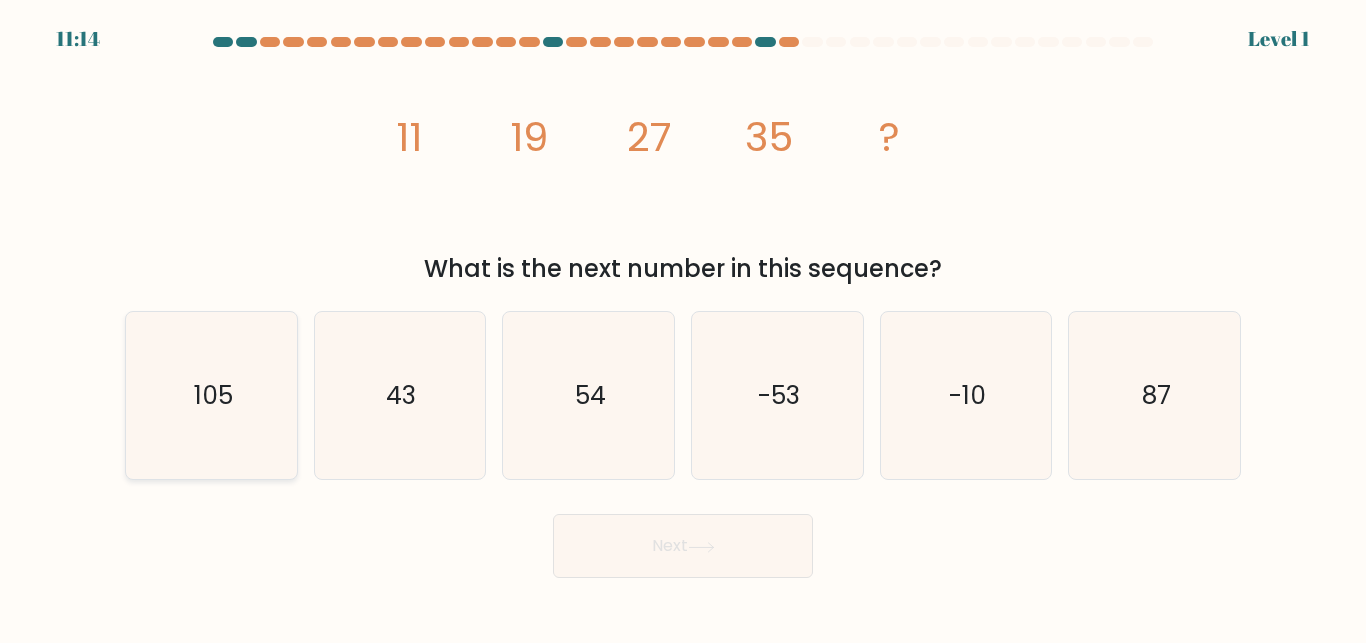 click on "105" 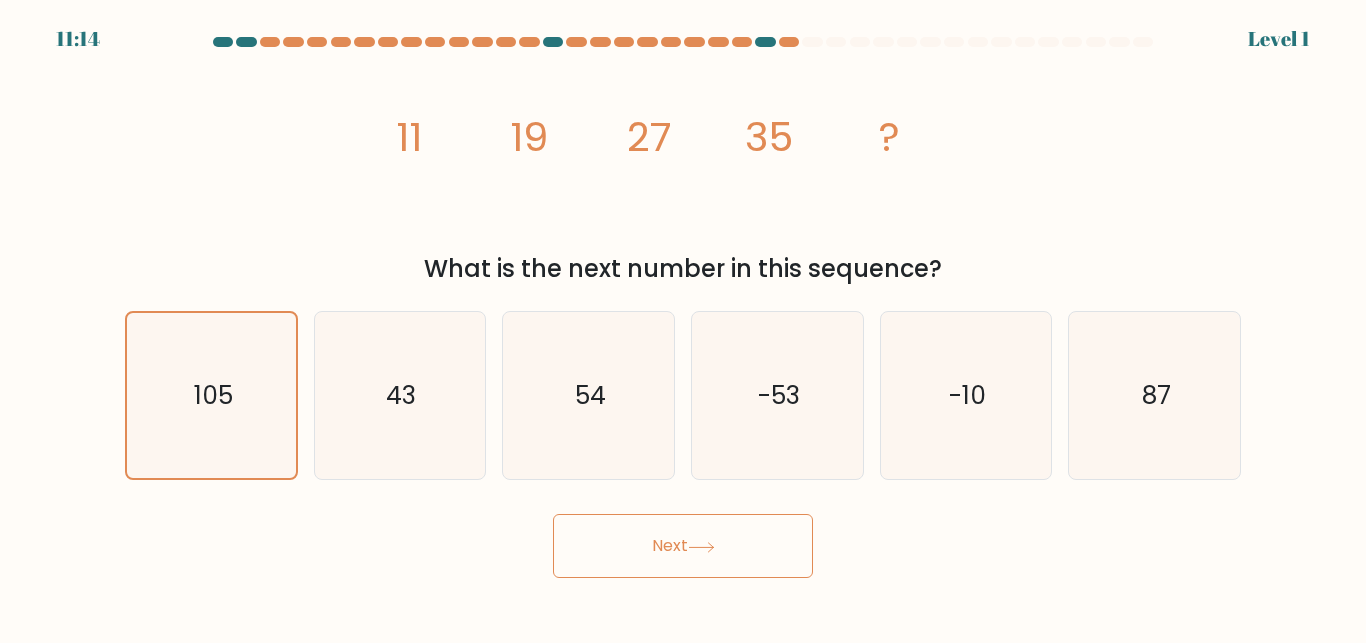 click on "Next" at bounding box center [683, 546] 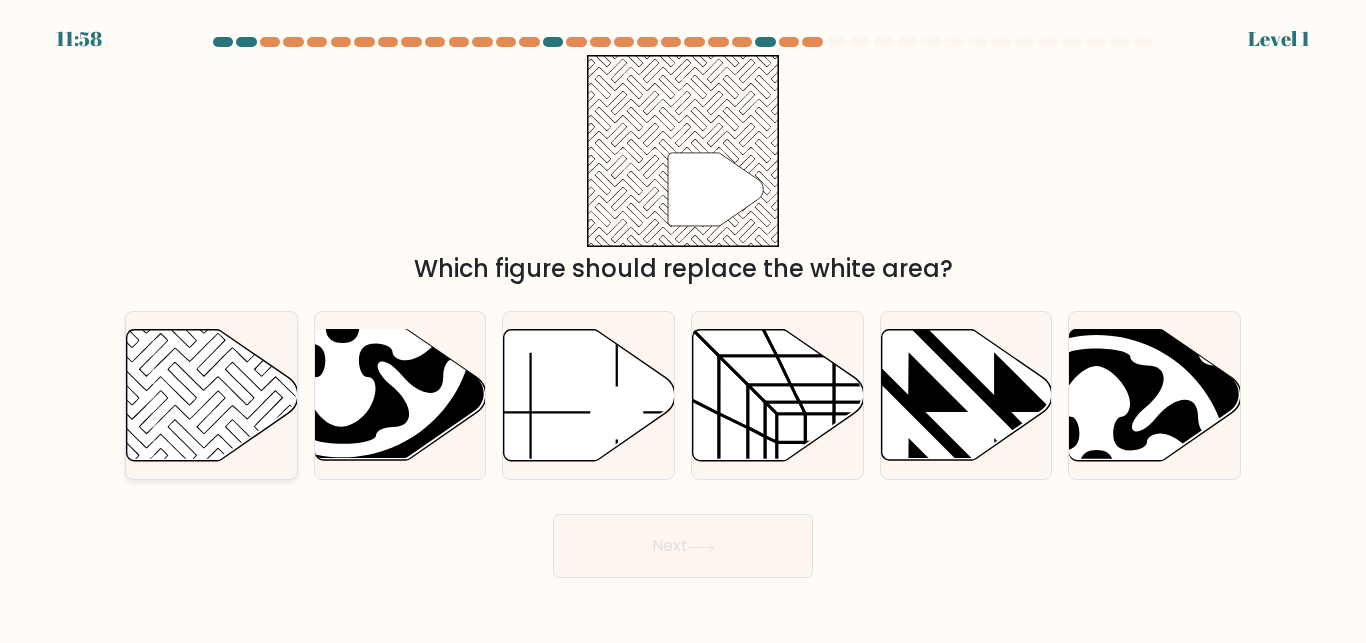 click 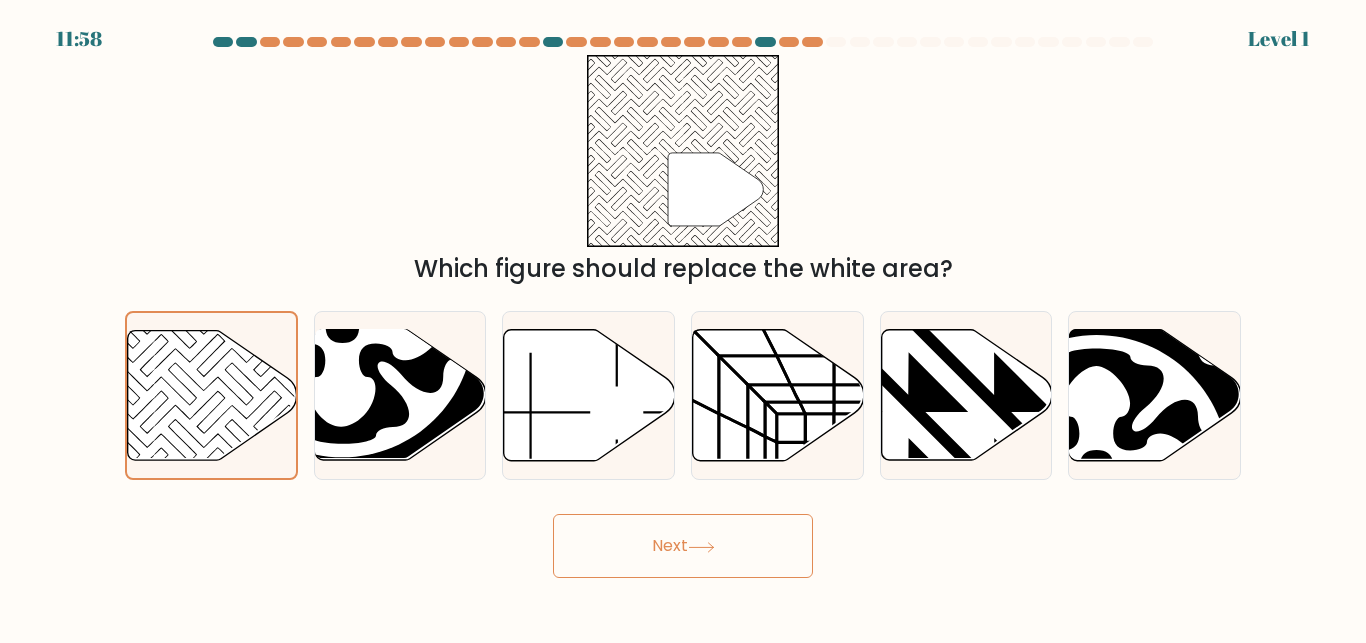 click on "Next" at bounding box center (683, 546) 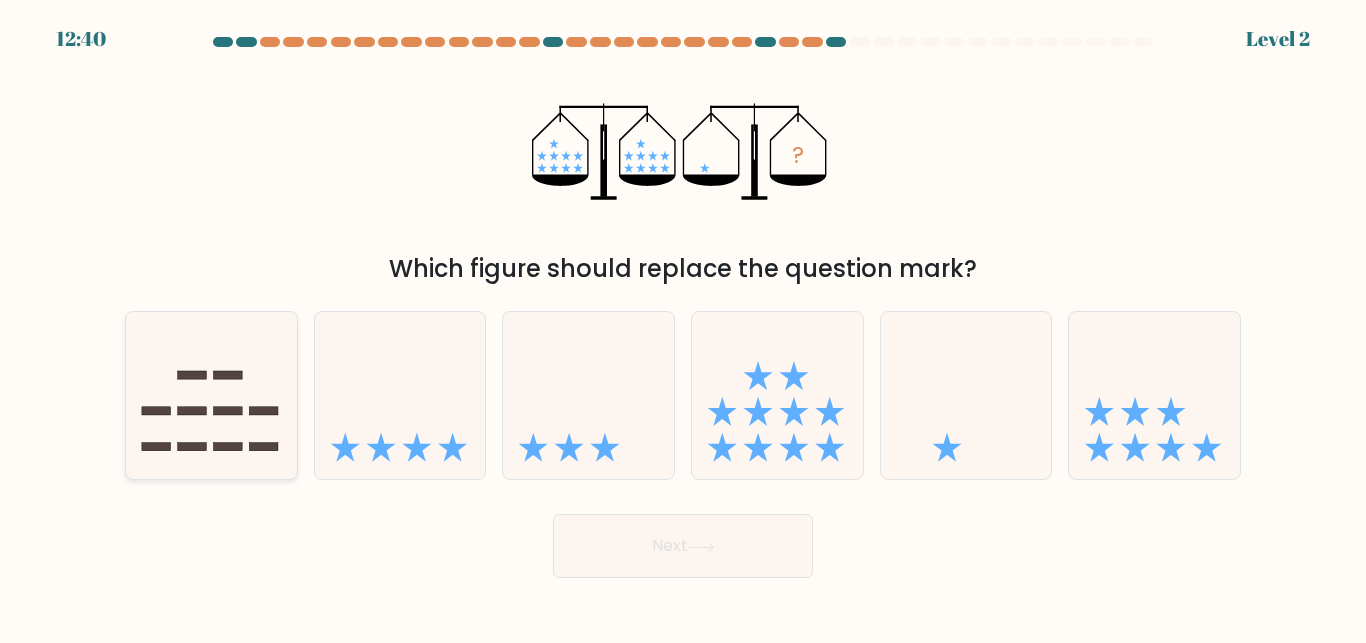click 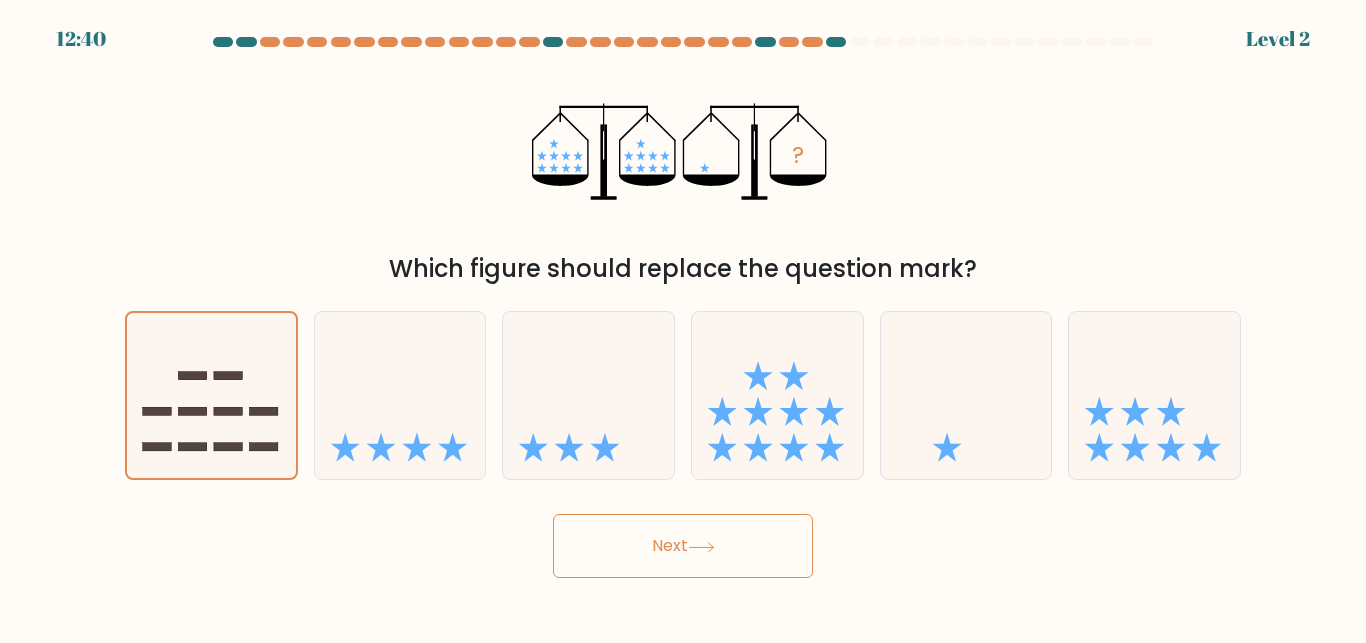 click on "Next" at bounding box center (683, 546) 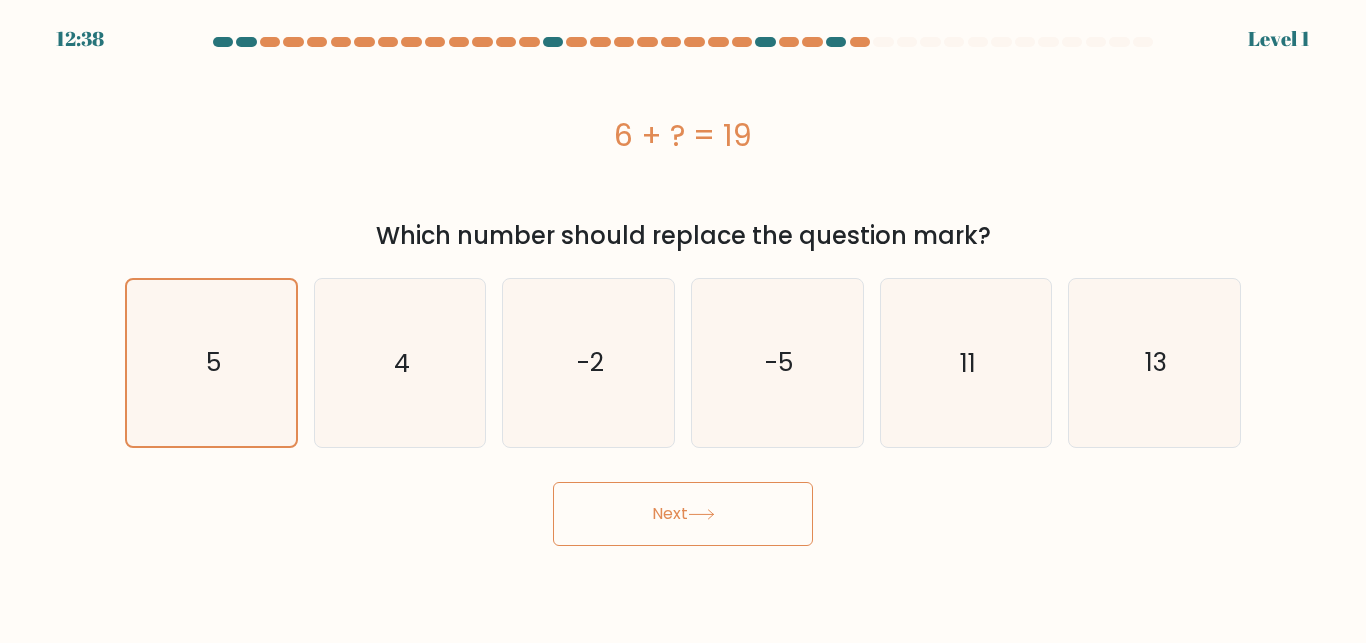 click on "12:38
Level 1
5" at bounding box center (683, 321) 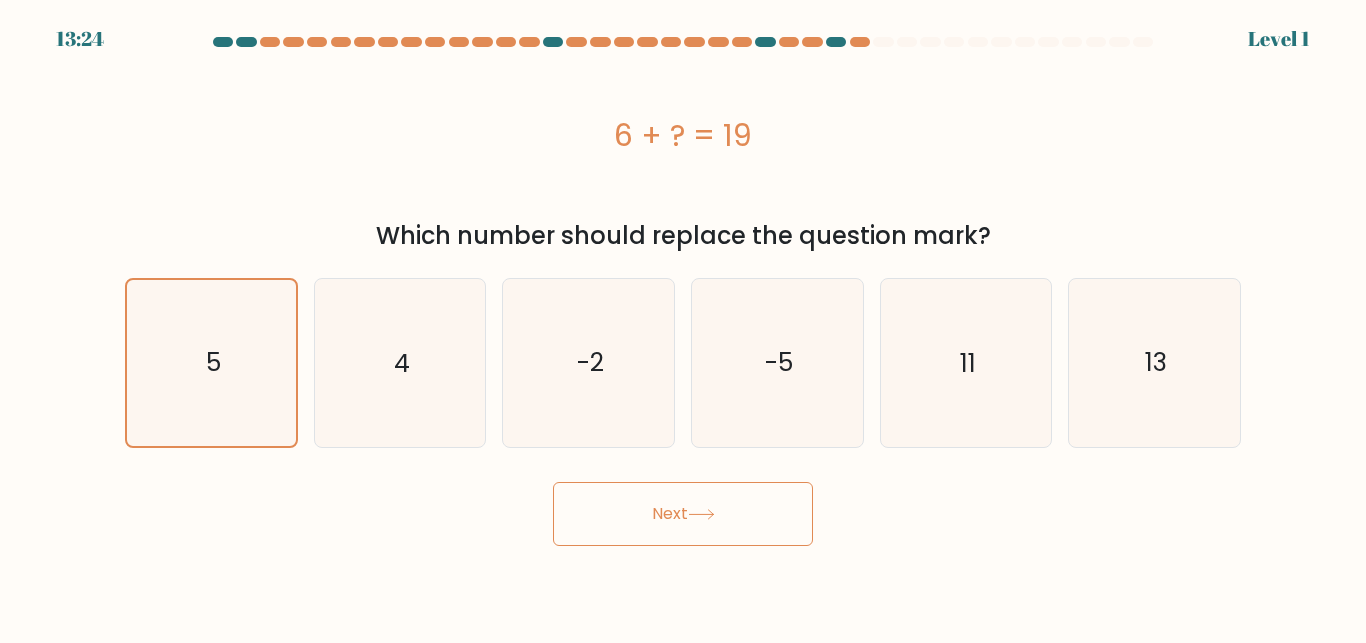 click on "Next" at bounding box center (683, 514) 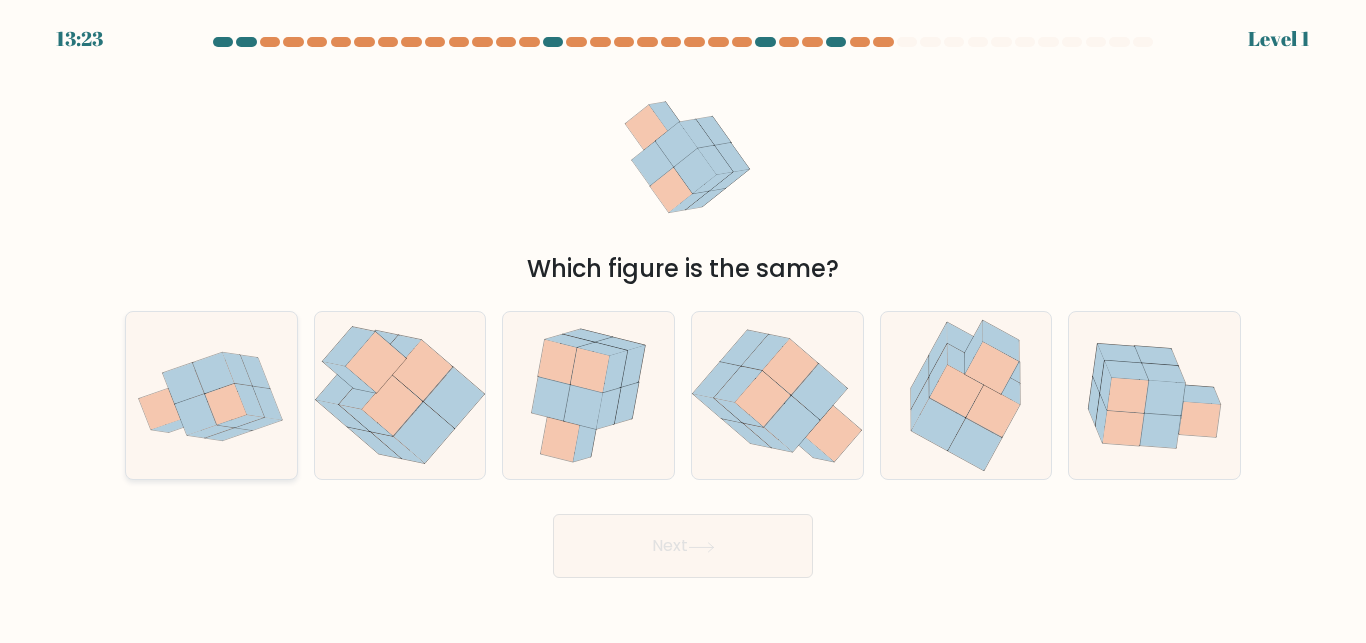 click 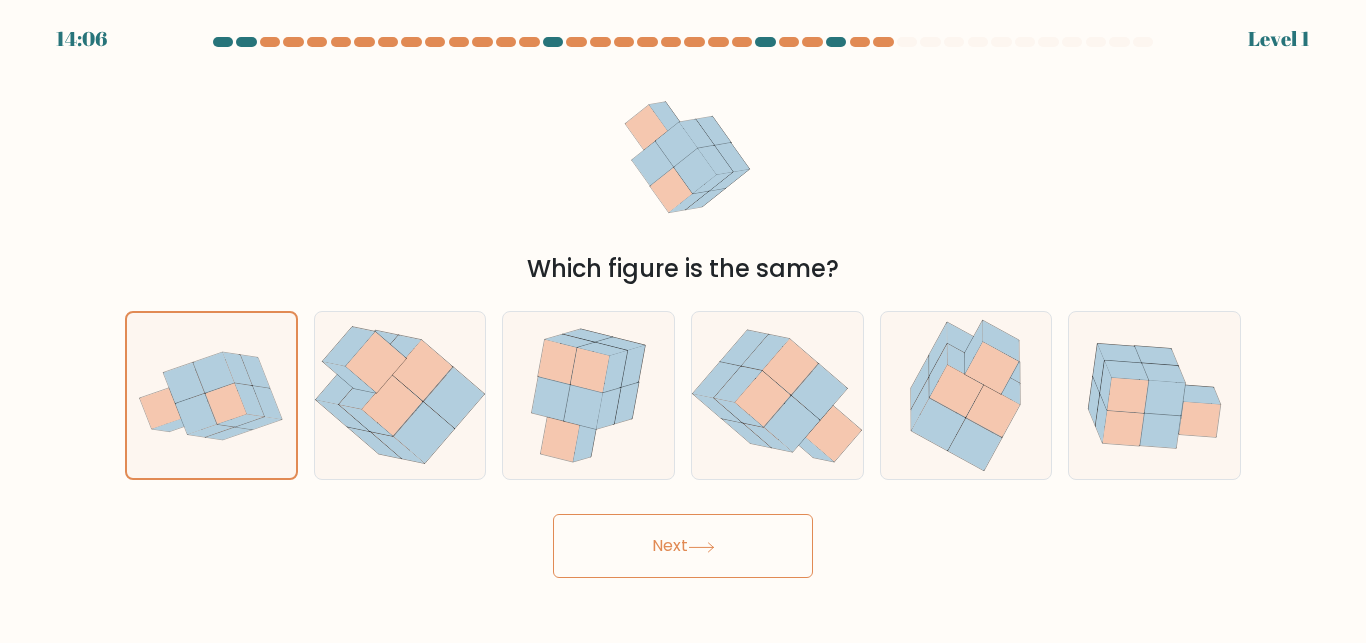 click on "Next" at bounding box center [683, 546] 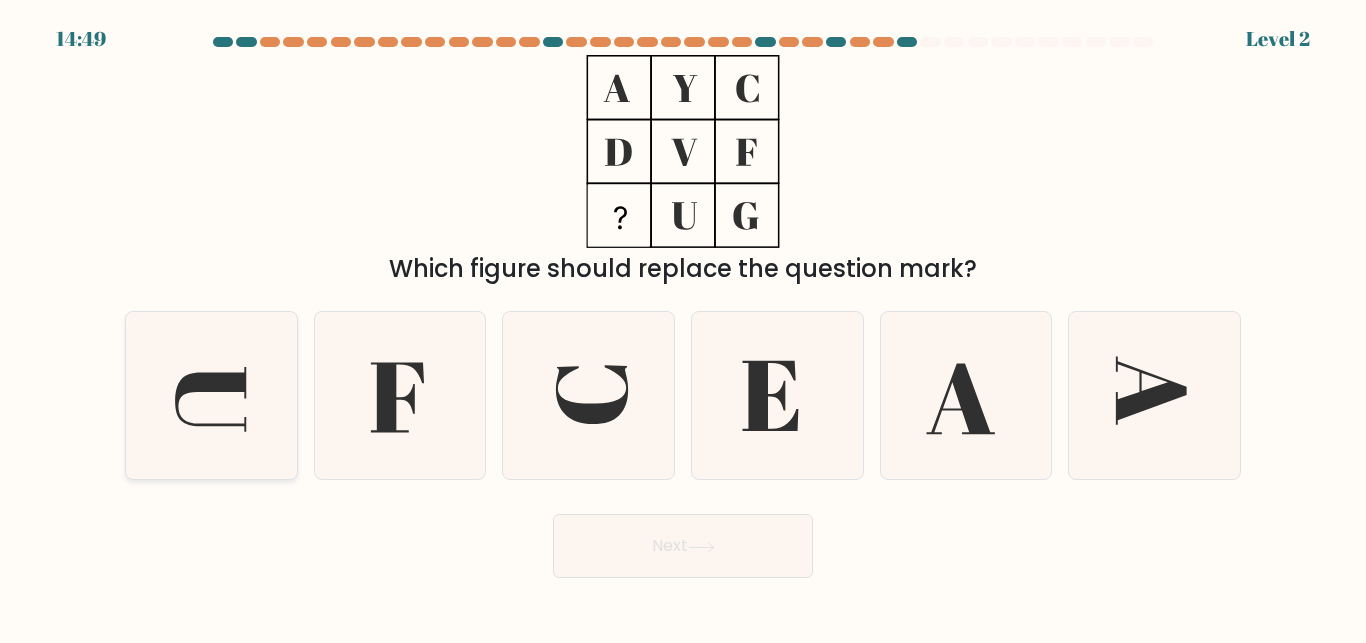 click 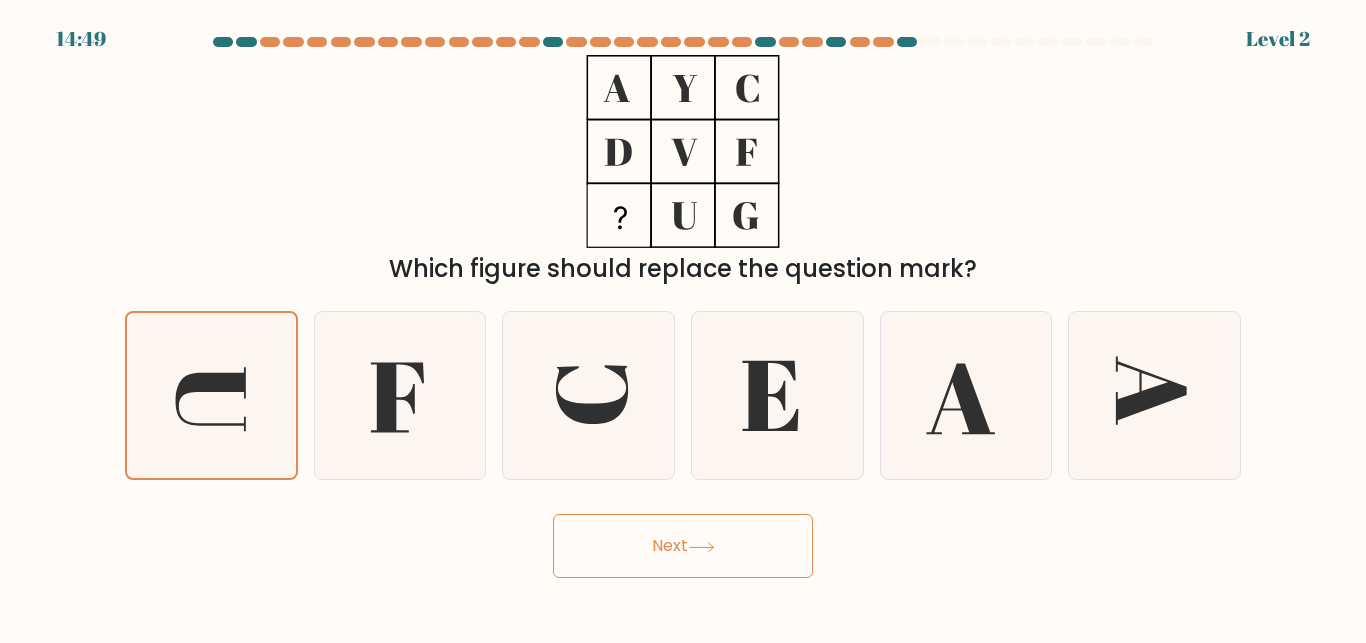 click on "Next" at bounding box center (683, 546) 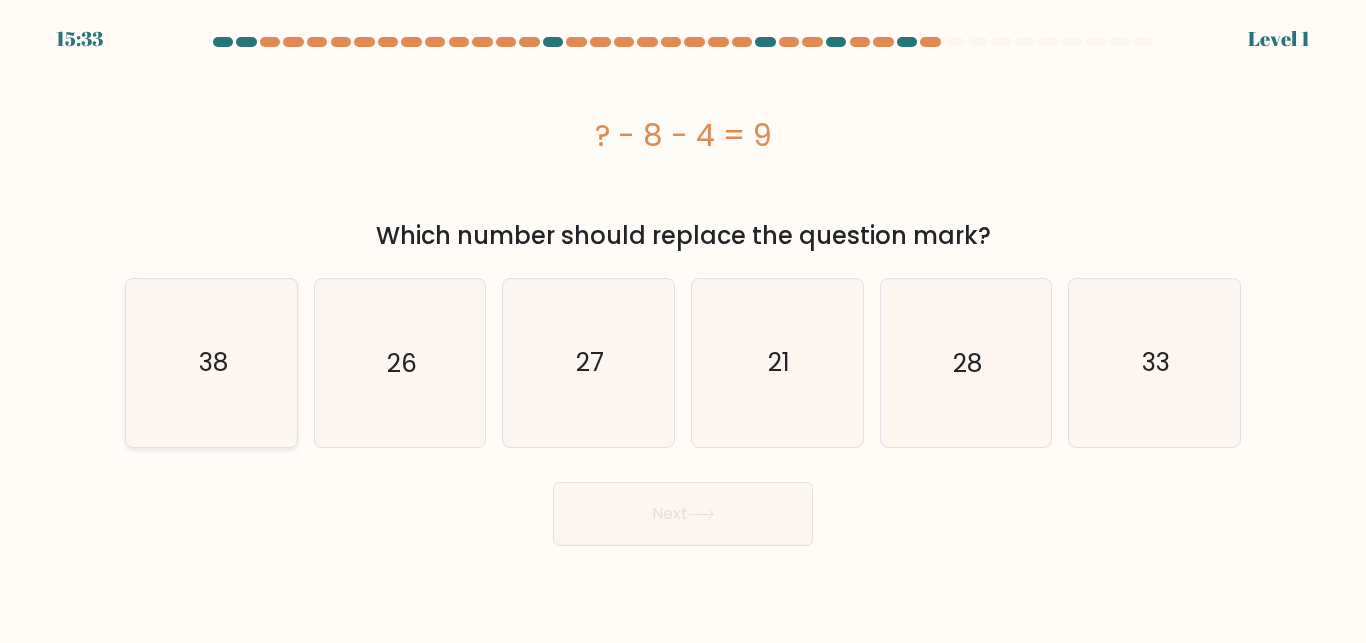click on "38" 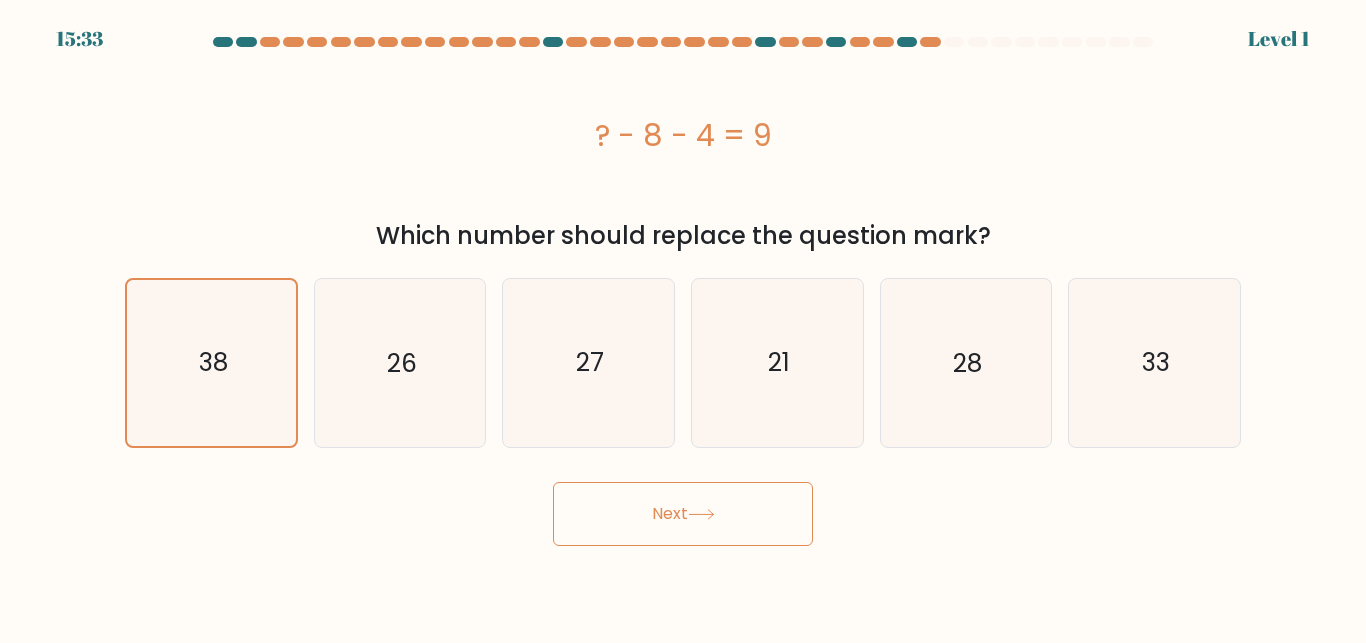 click on "Next" at bounding box center [683, 514] 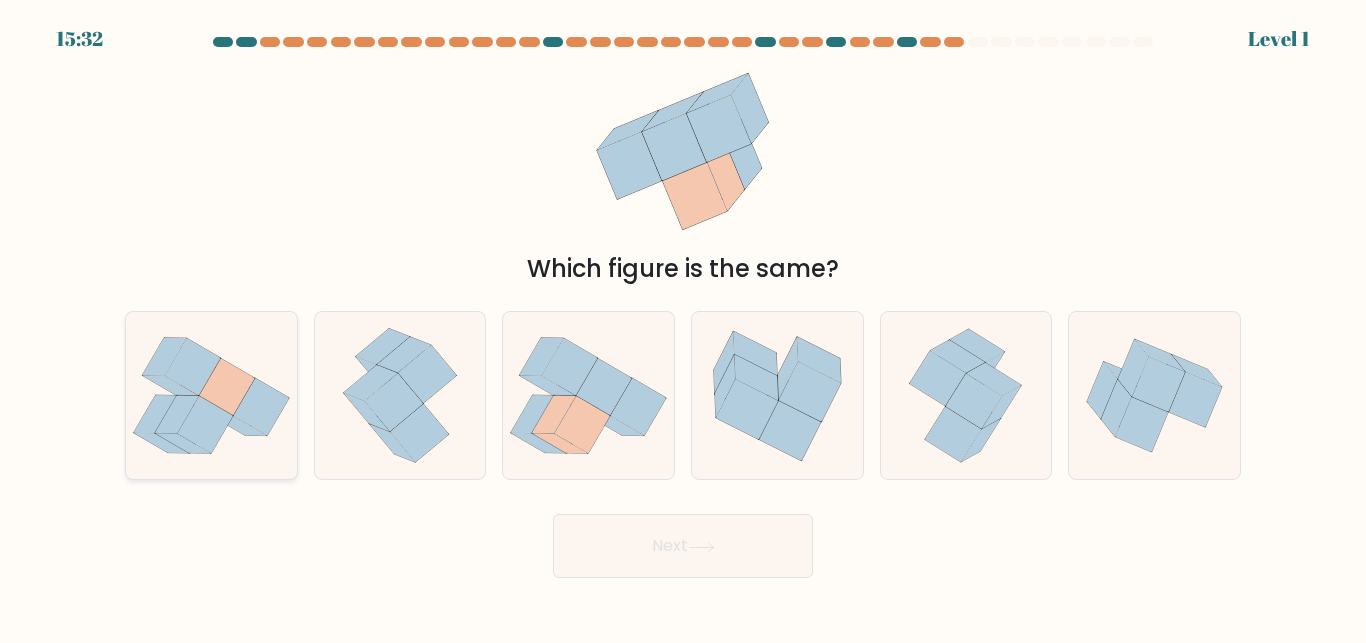 click 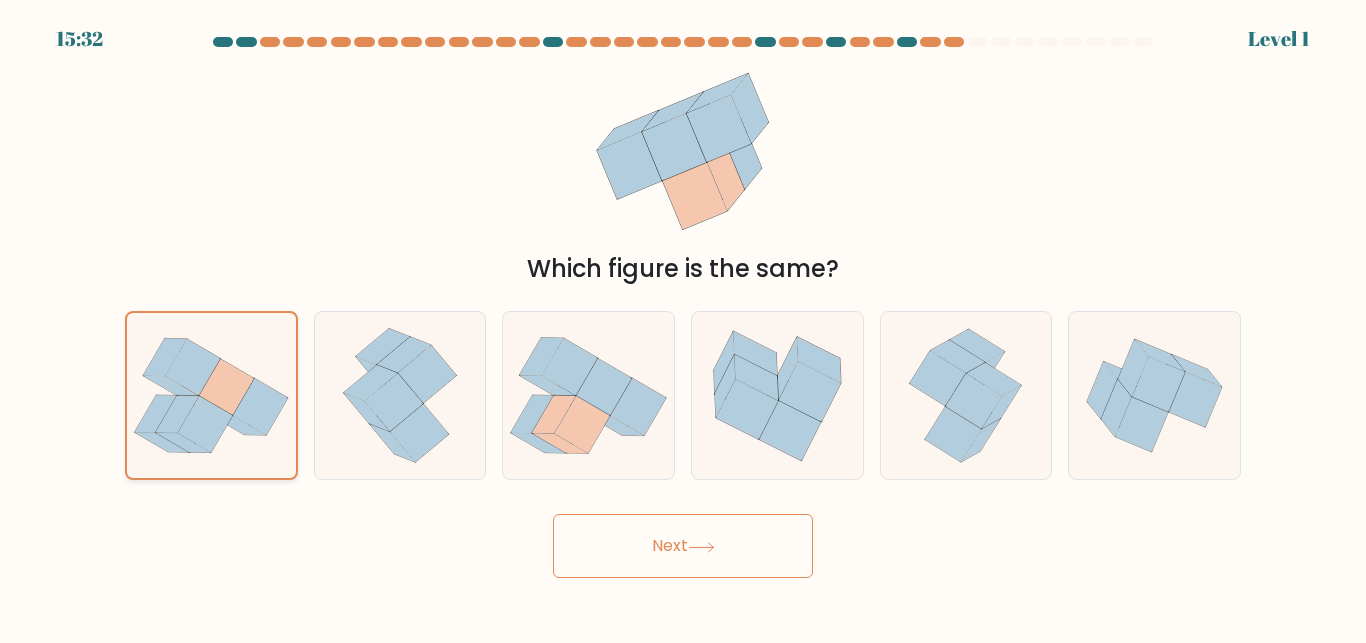 click 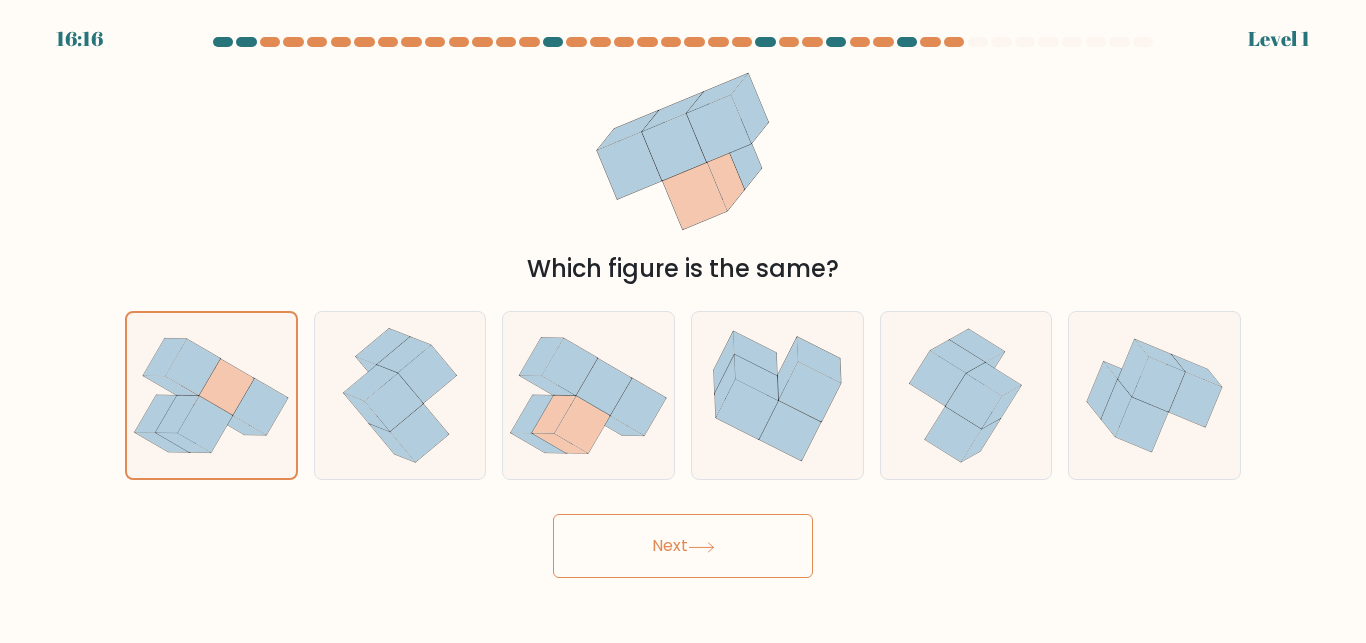 click on "Next" at bounding box center [683, 546] 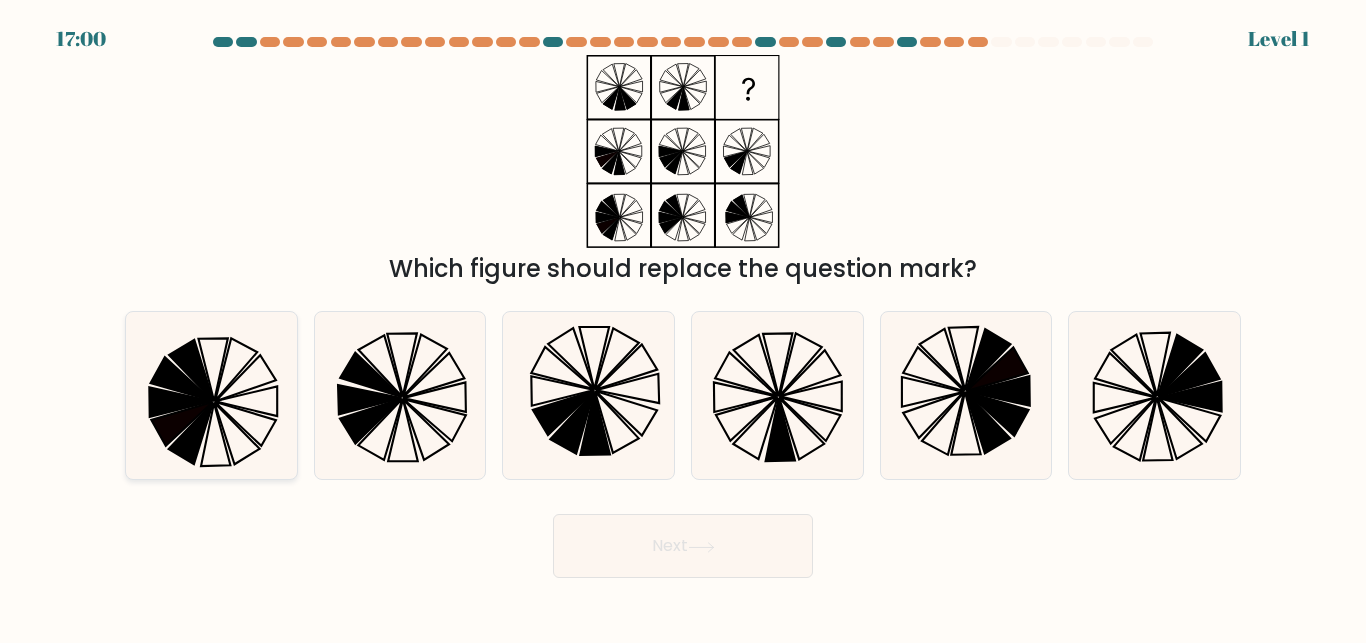 click 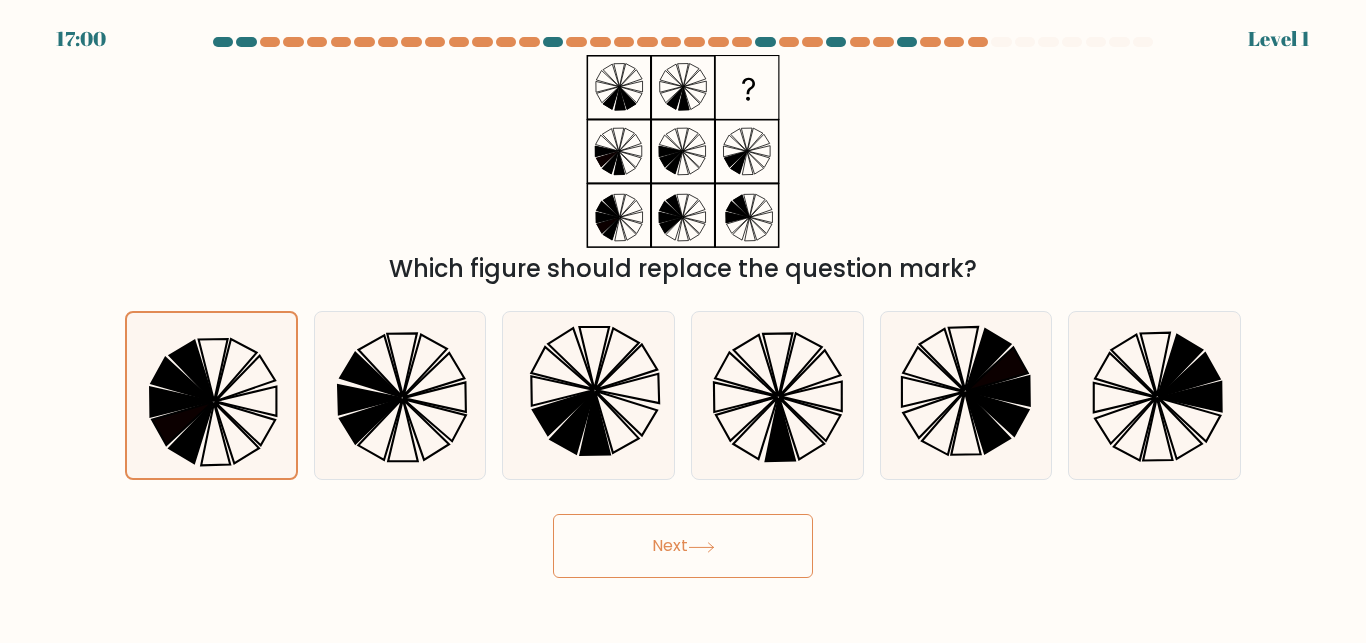 click on "Next" at bounding box center [683, 546] 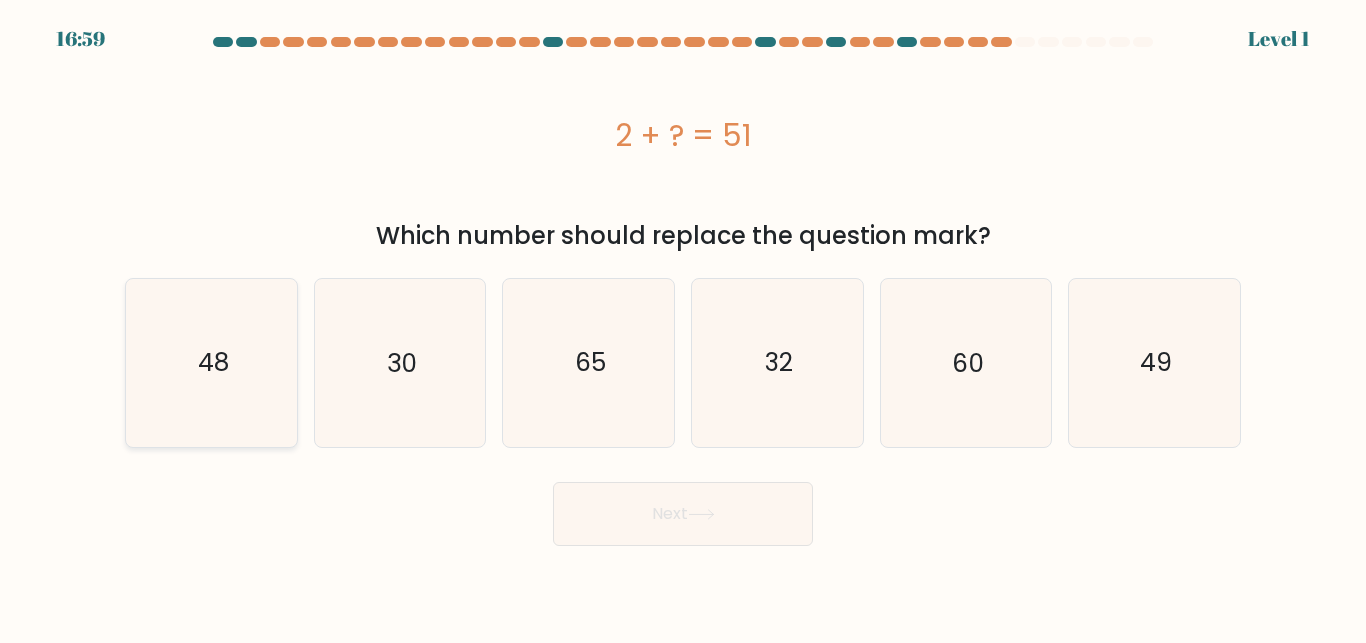 click on "48" 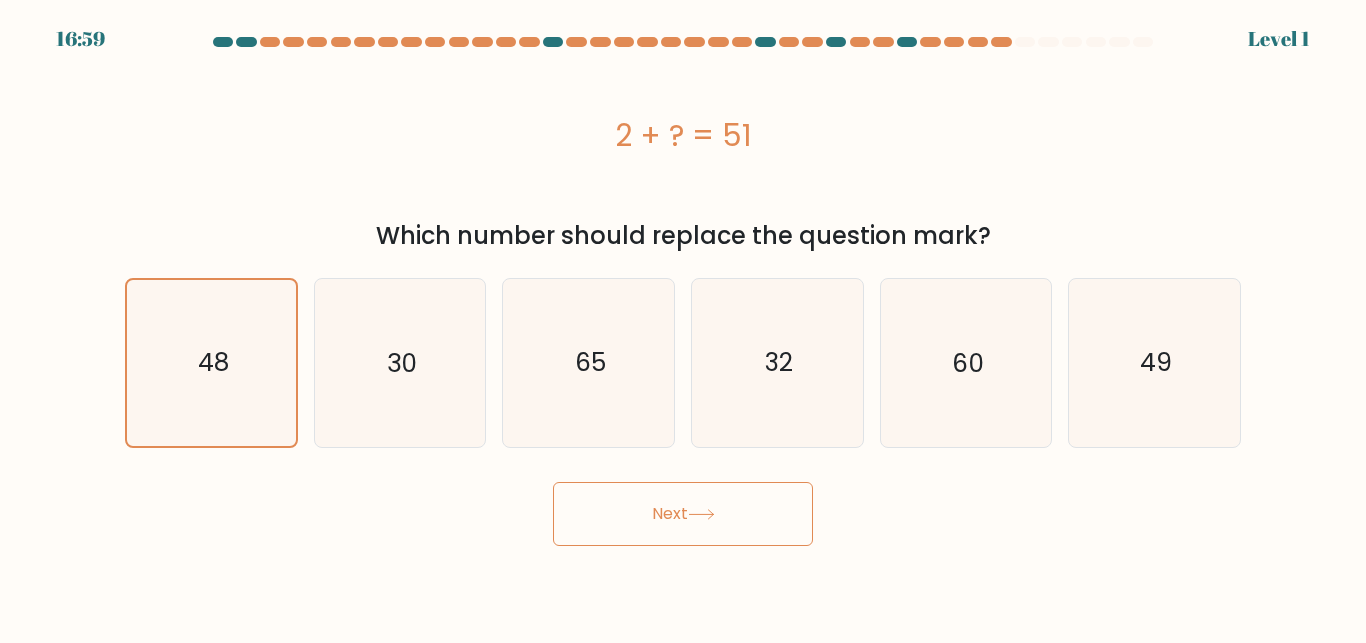 click on "16:59
Level 1" at bounding box center [683, 321] 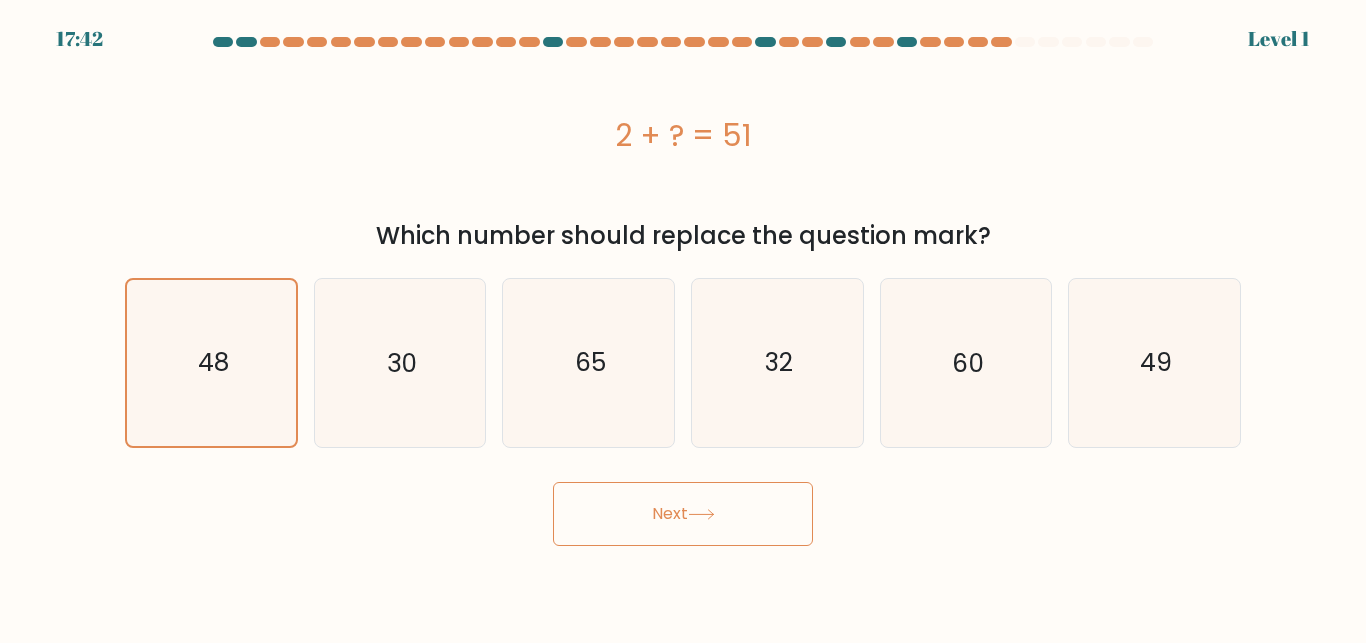 click on "Next" at bounding box center (683, 514) 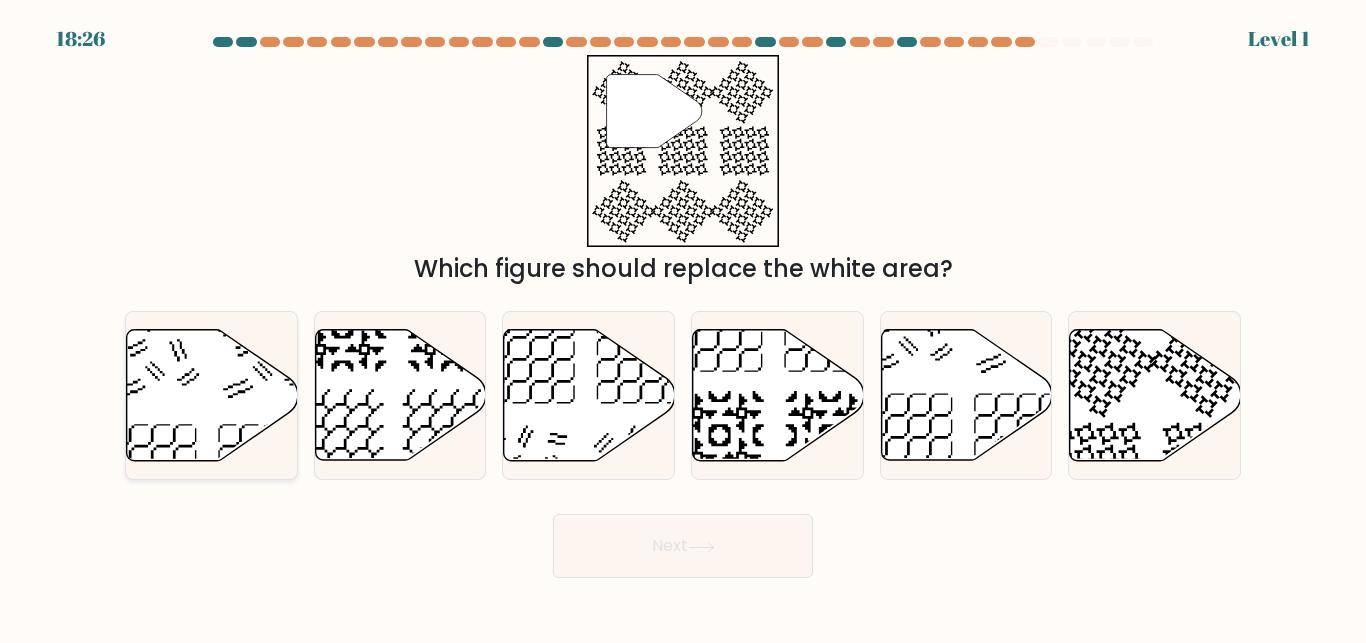 click 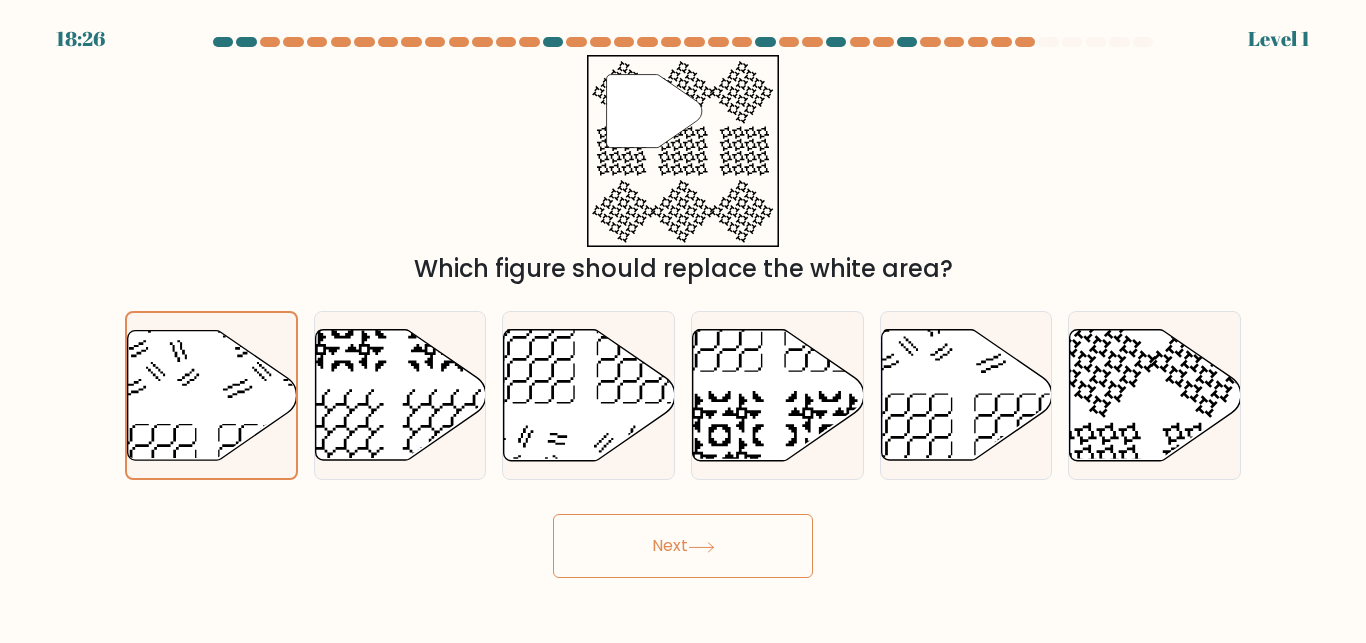 click on "Next" at bounding box center (683, 546) 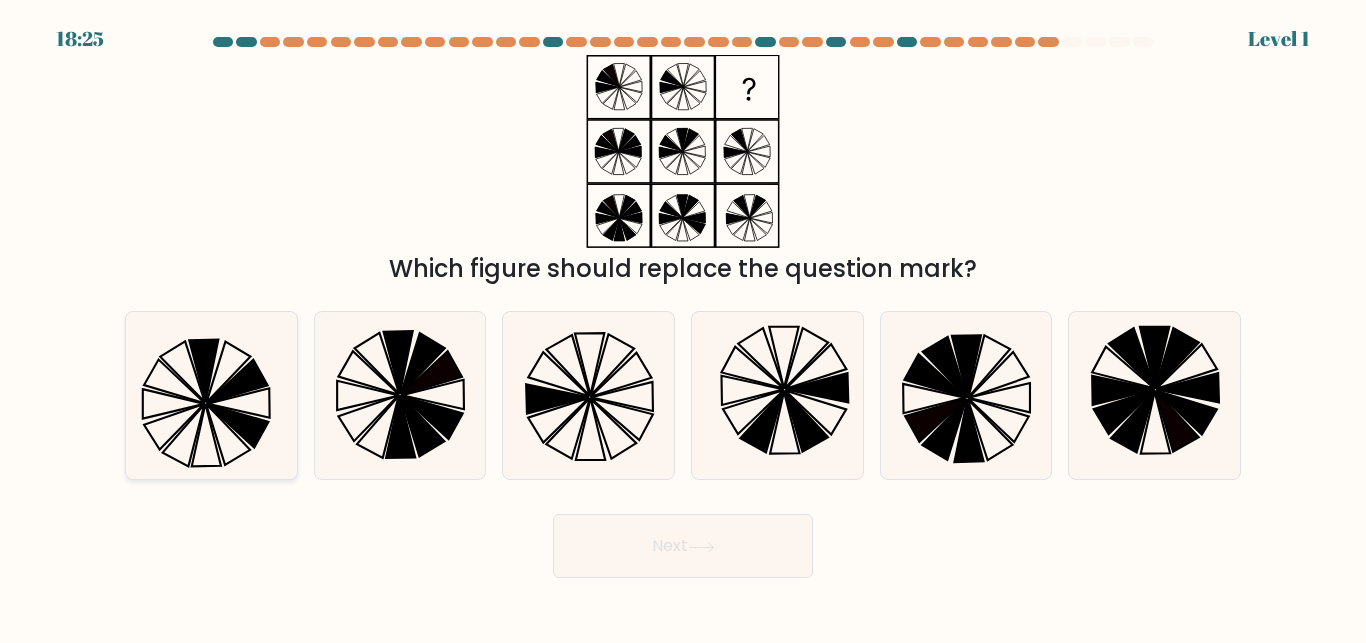 click 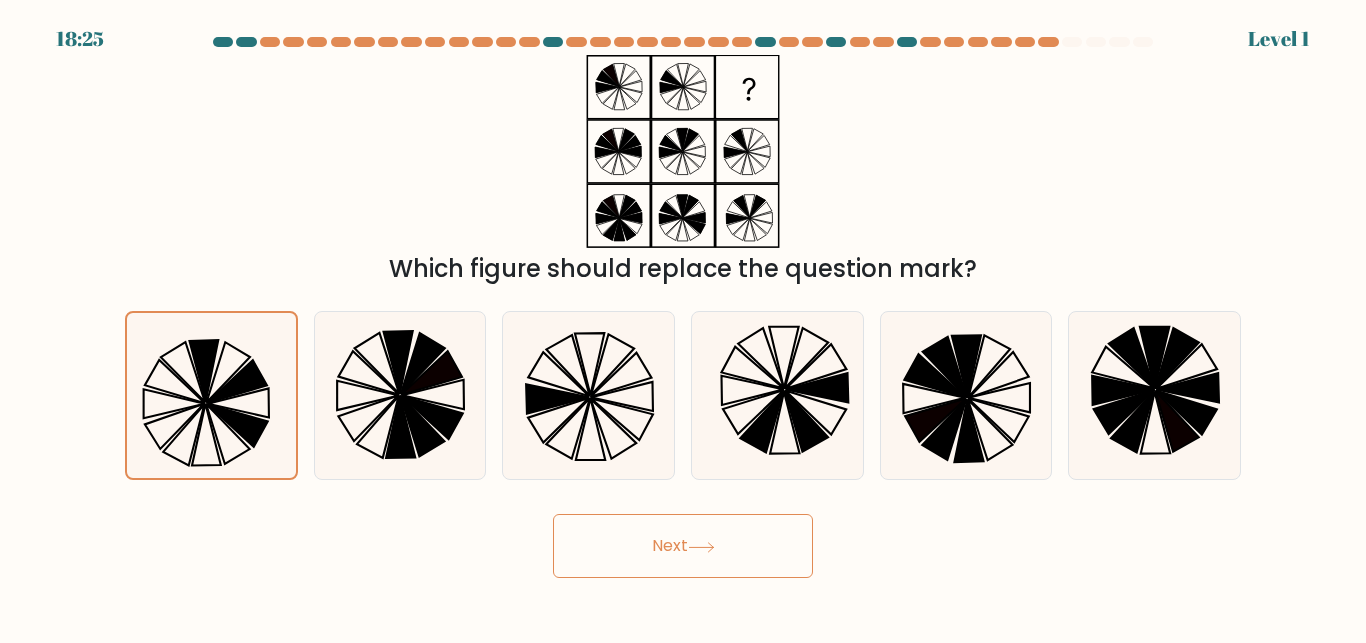 click on "Next" at bounding box center (683, 546) 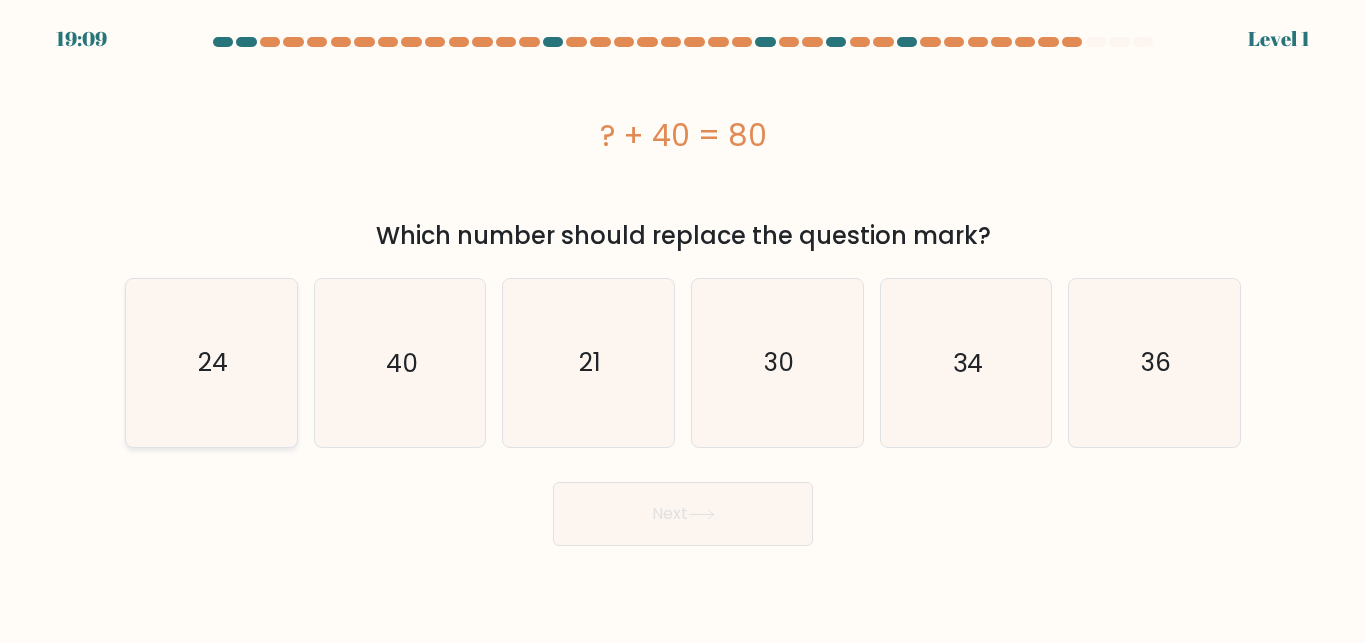click on "24" 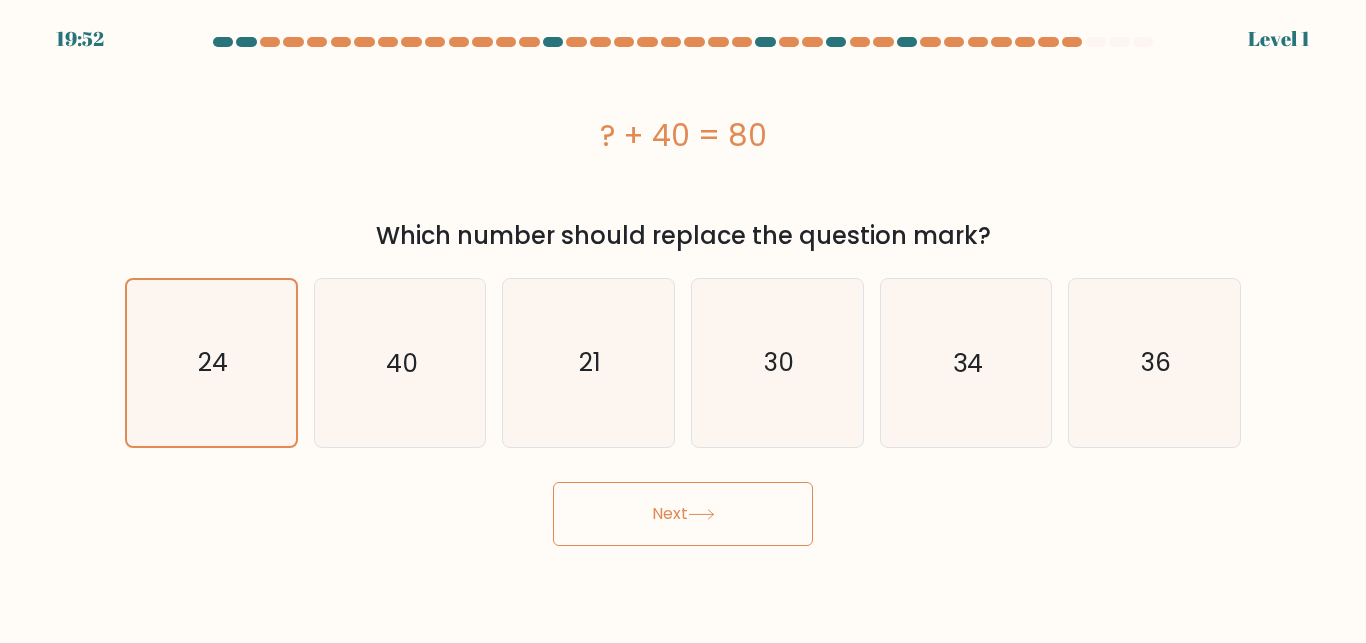 click on "Next" at bounding box center [683, 514] 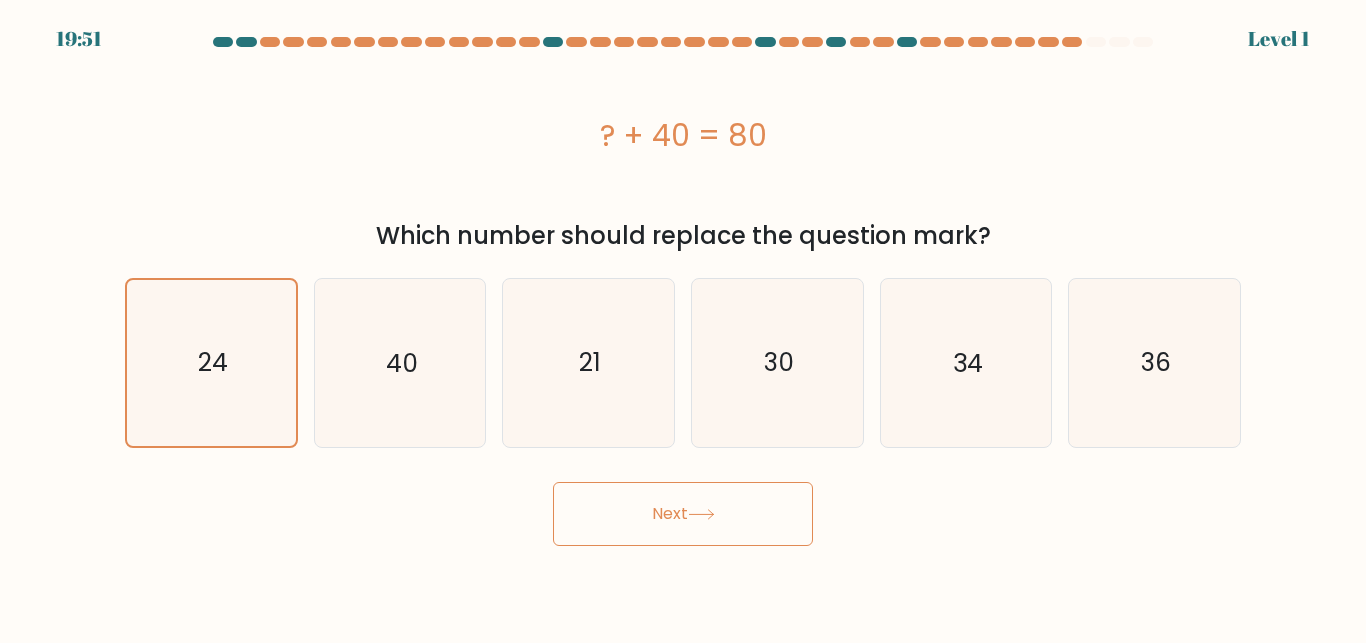 click on "Next" at bounding box center [683, 514] 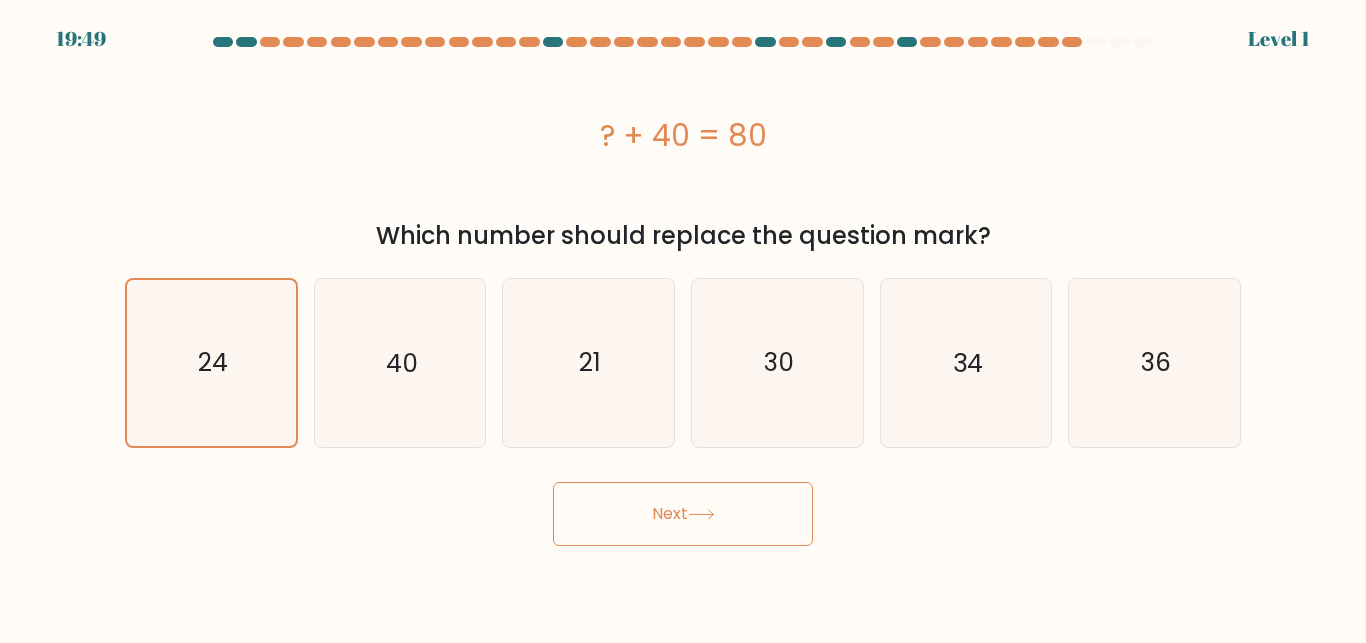 click on "Next" at bounding box center [683, 514] 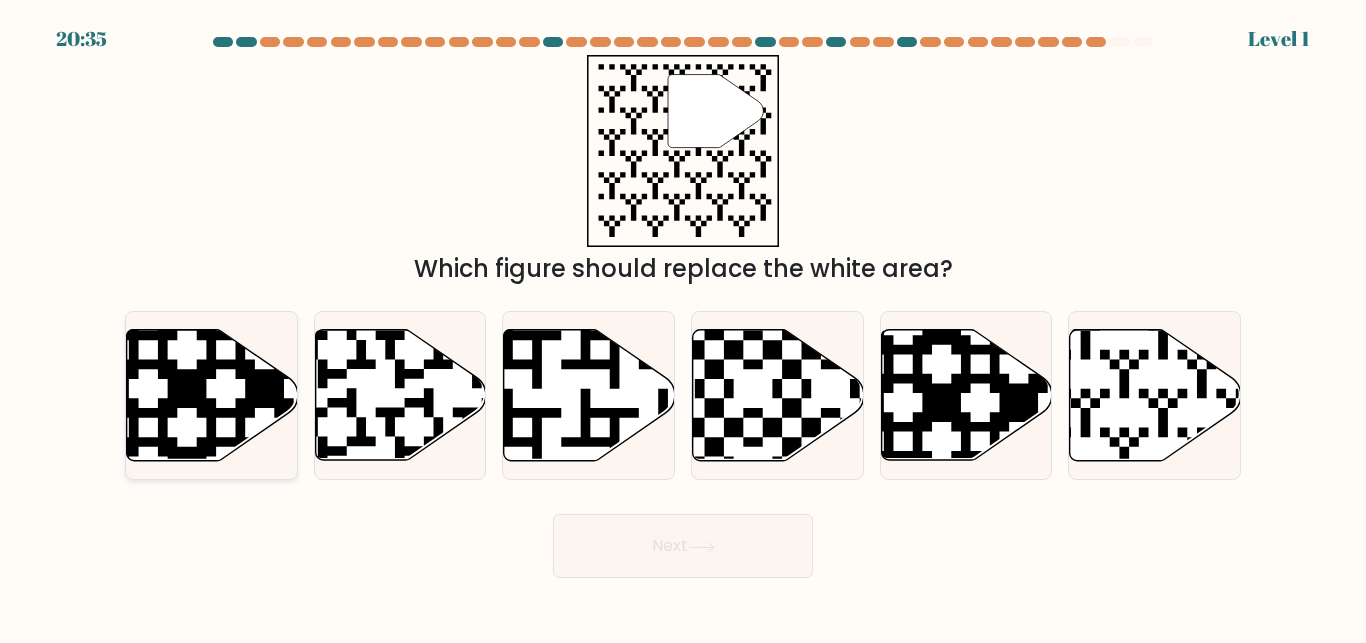 click 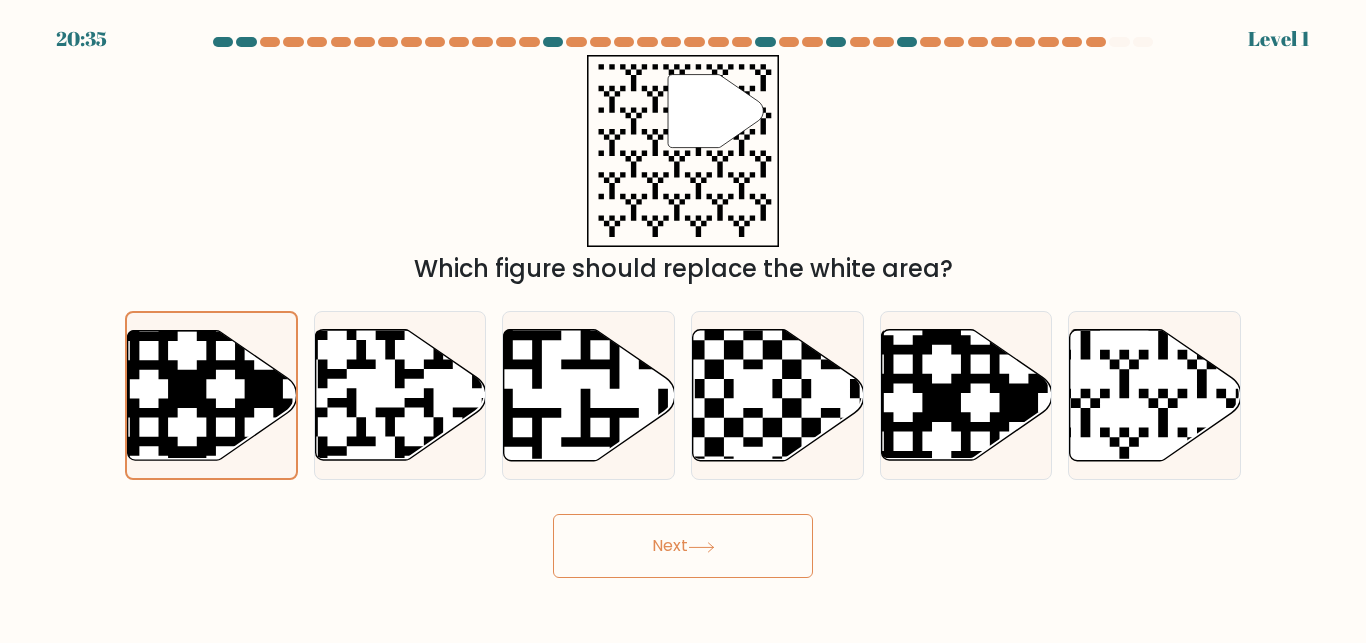 click on "Next" at bounding box center (683, 546) 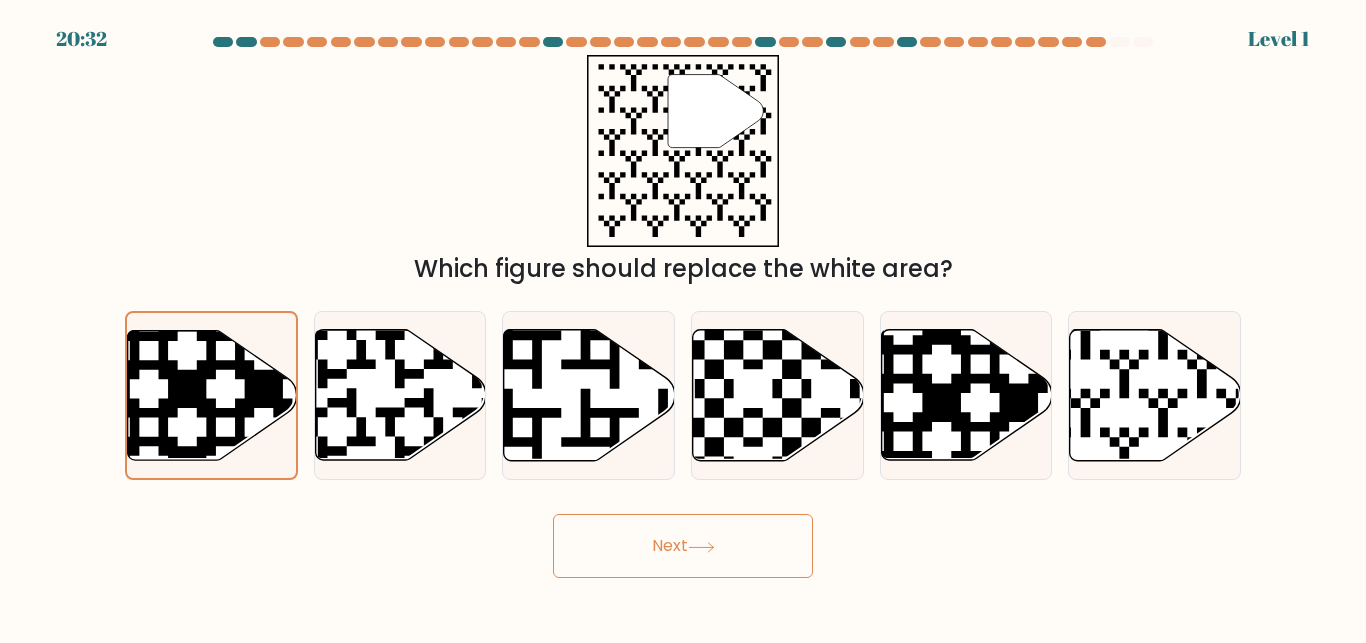click 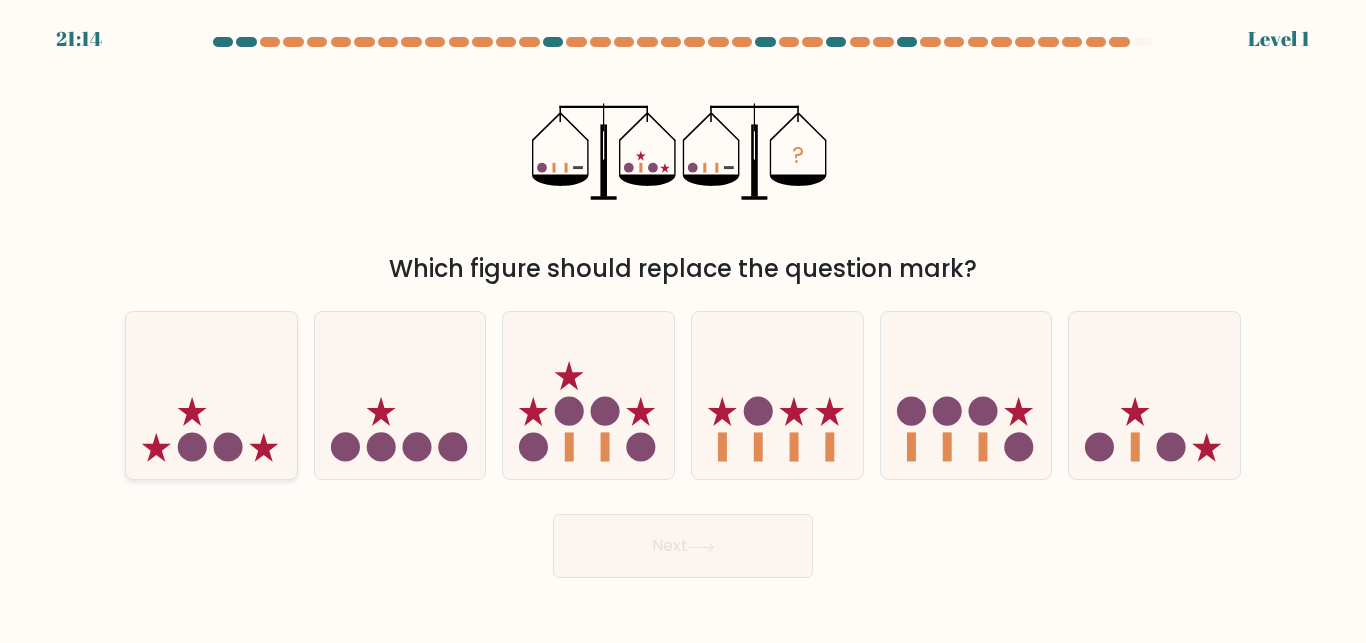 click 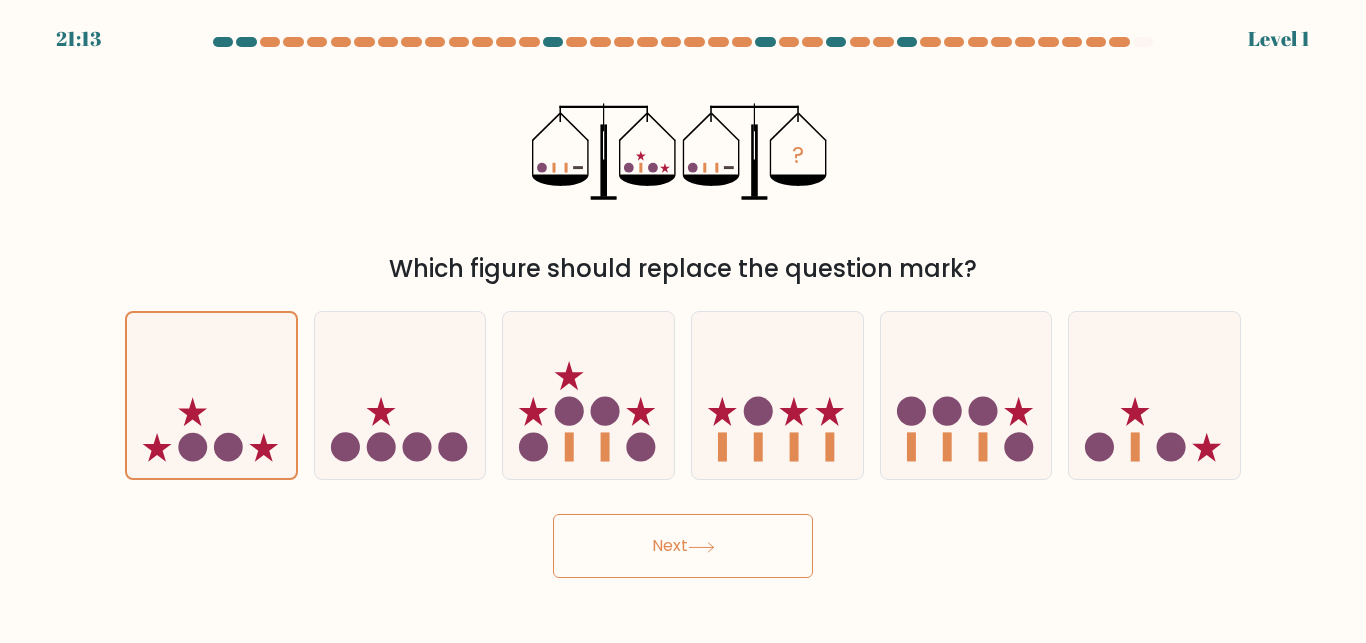 click on "Next" at bounding box center [683, 546] 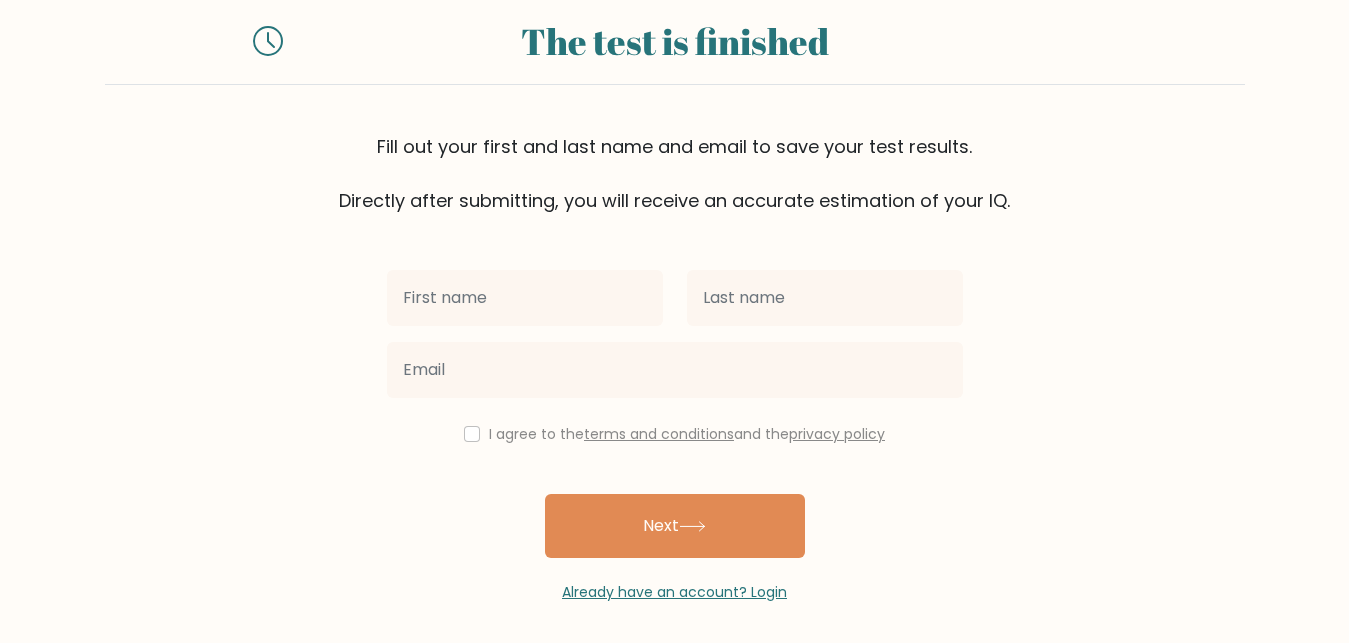 scroll, scrollTop: 61, scrollLeft: 0, axis: vertical 